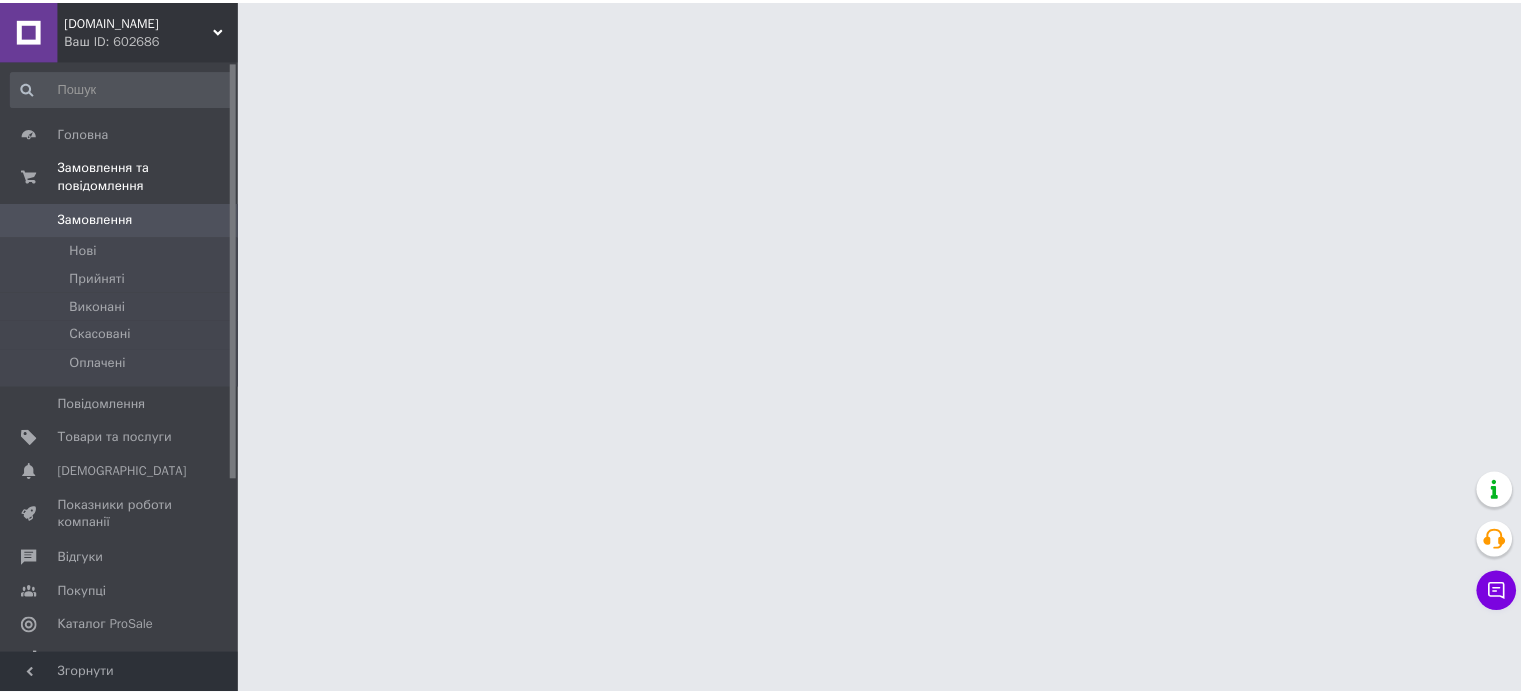 scroll, scrollTop: 0, scrollLeft: 0, axis: both 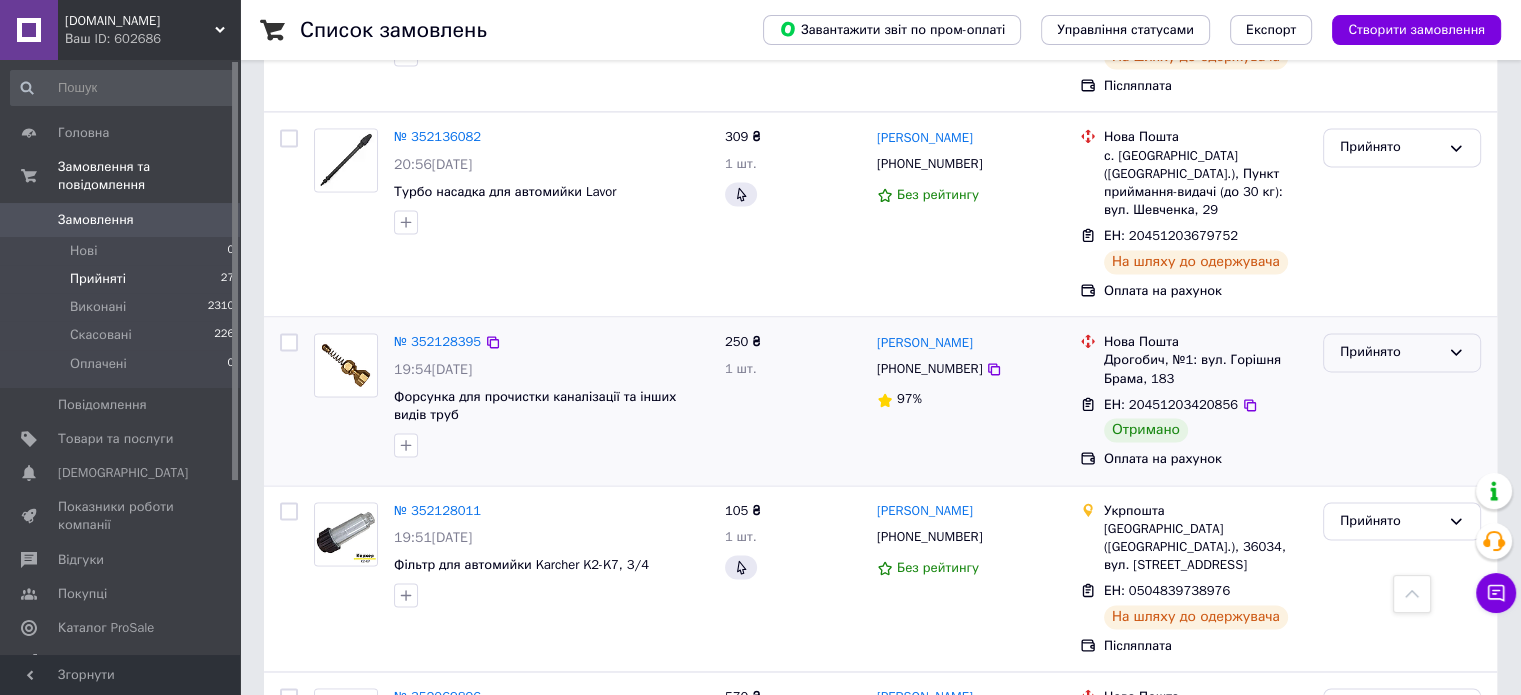 click on "Прийнято" at bounding box center [1402, 352] 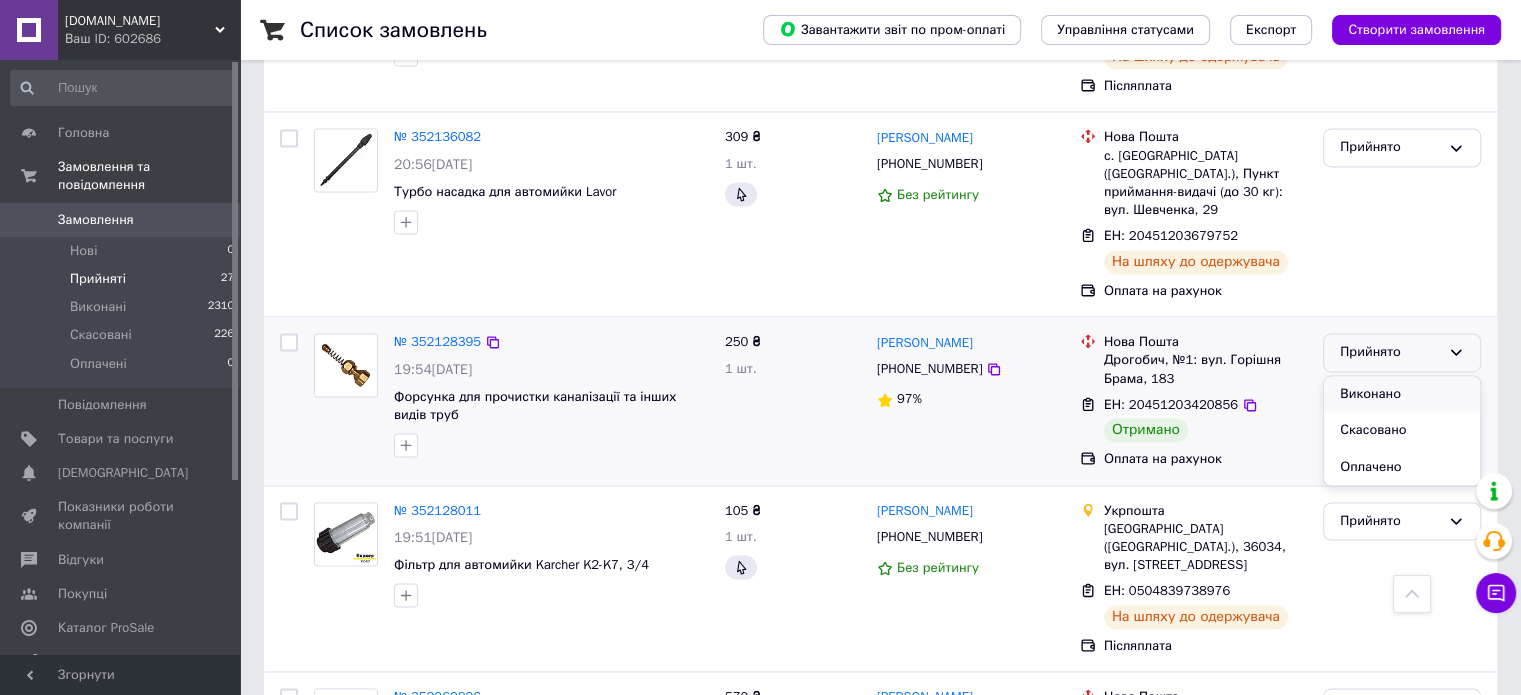 click on "Виконано" at bounding box center [1402, 394] 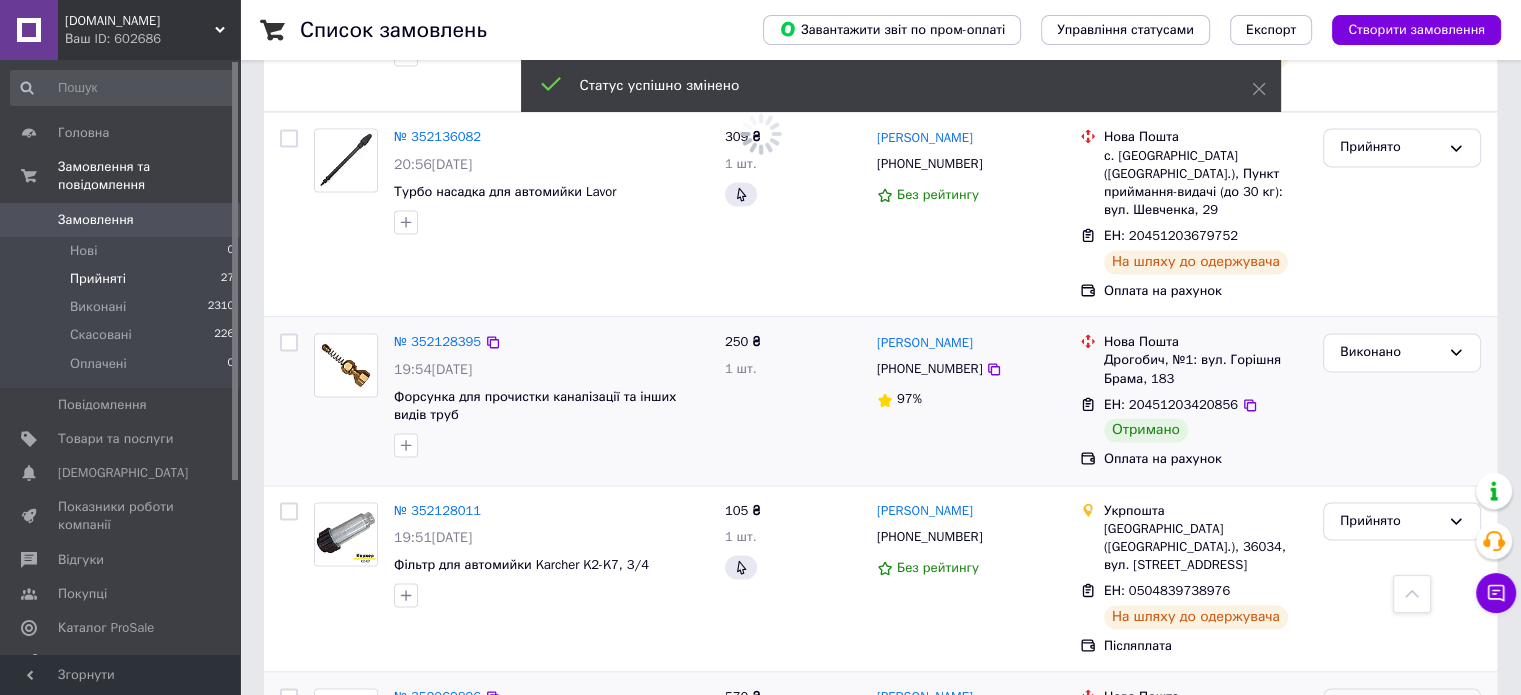 click on "Прийнято" at bounding box center (1390, 707) 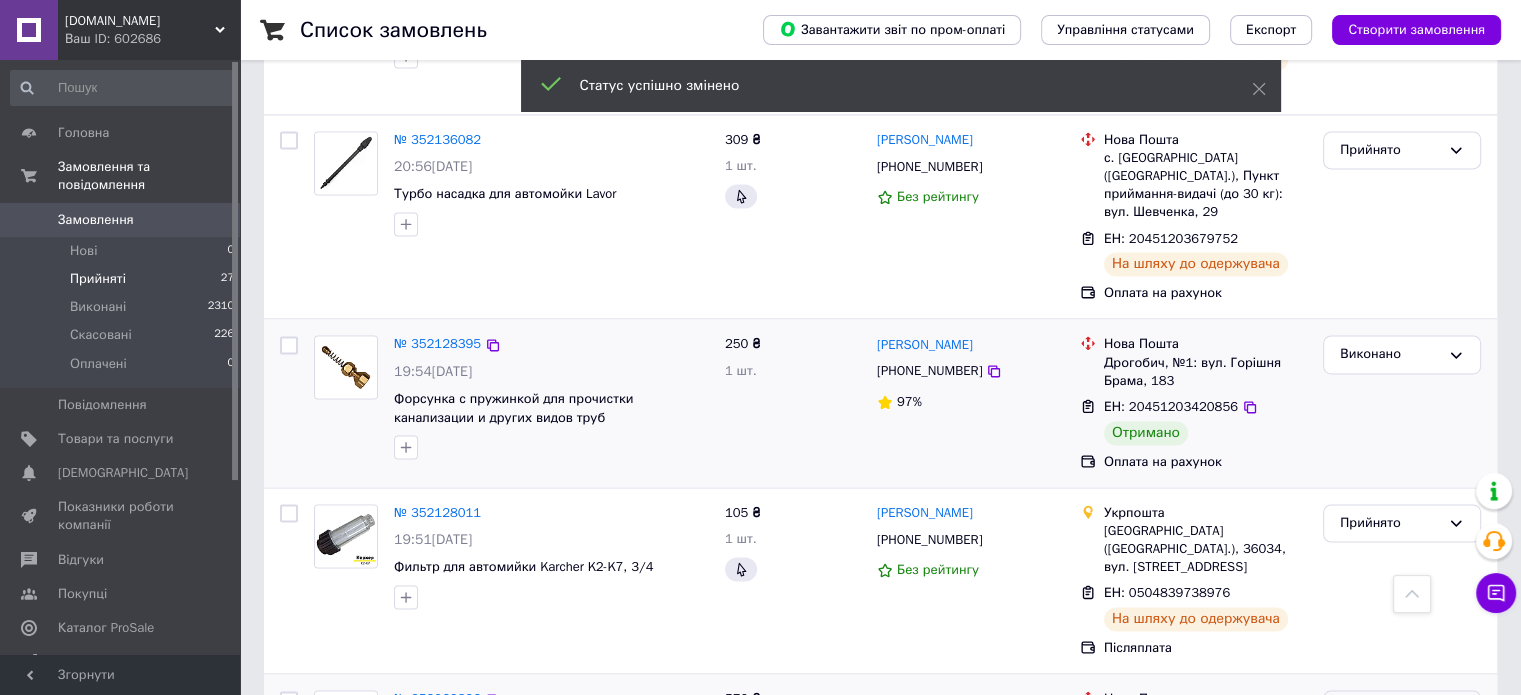 scroll, scrollTop: 3056, scrollLeft: 0, axis: vertical 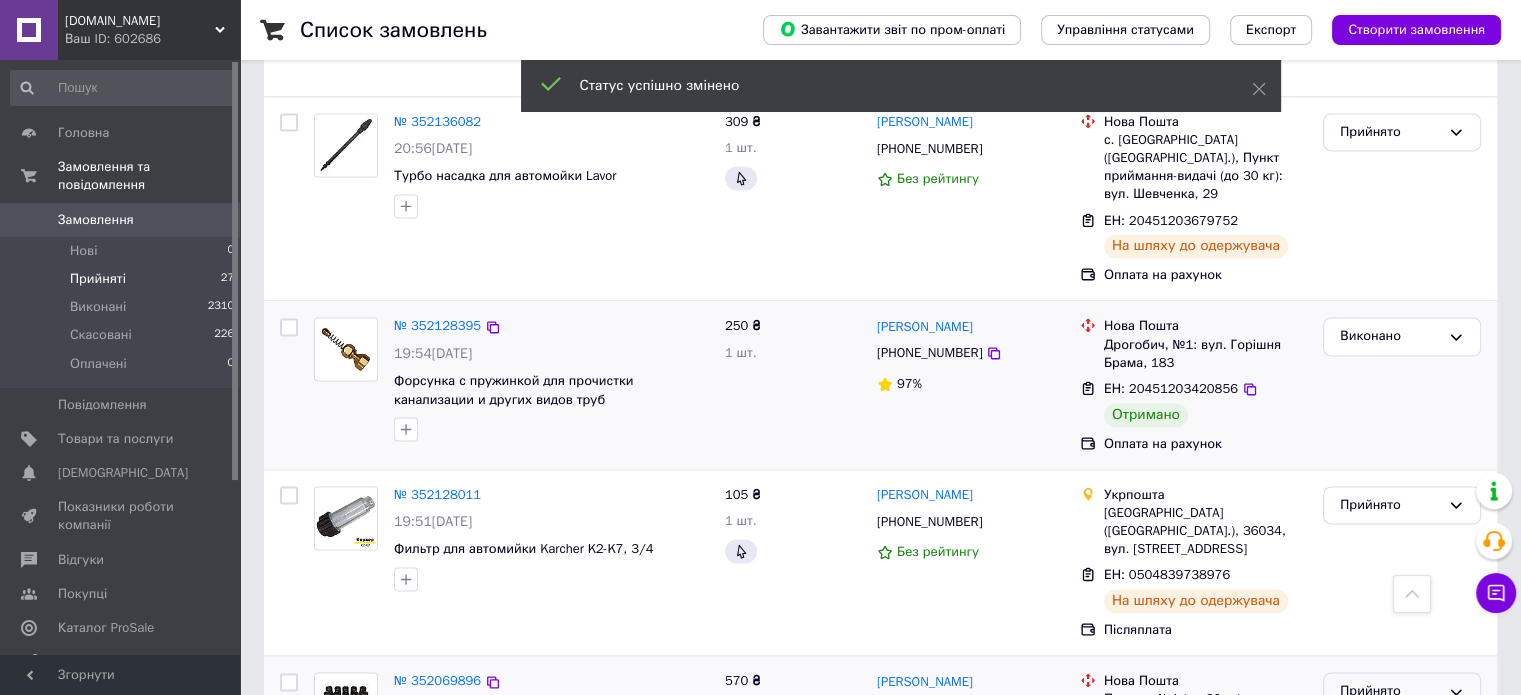 click on "Виконано" at bounding box center (1402, 733) 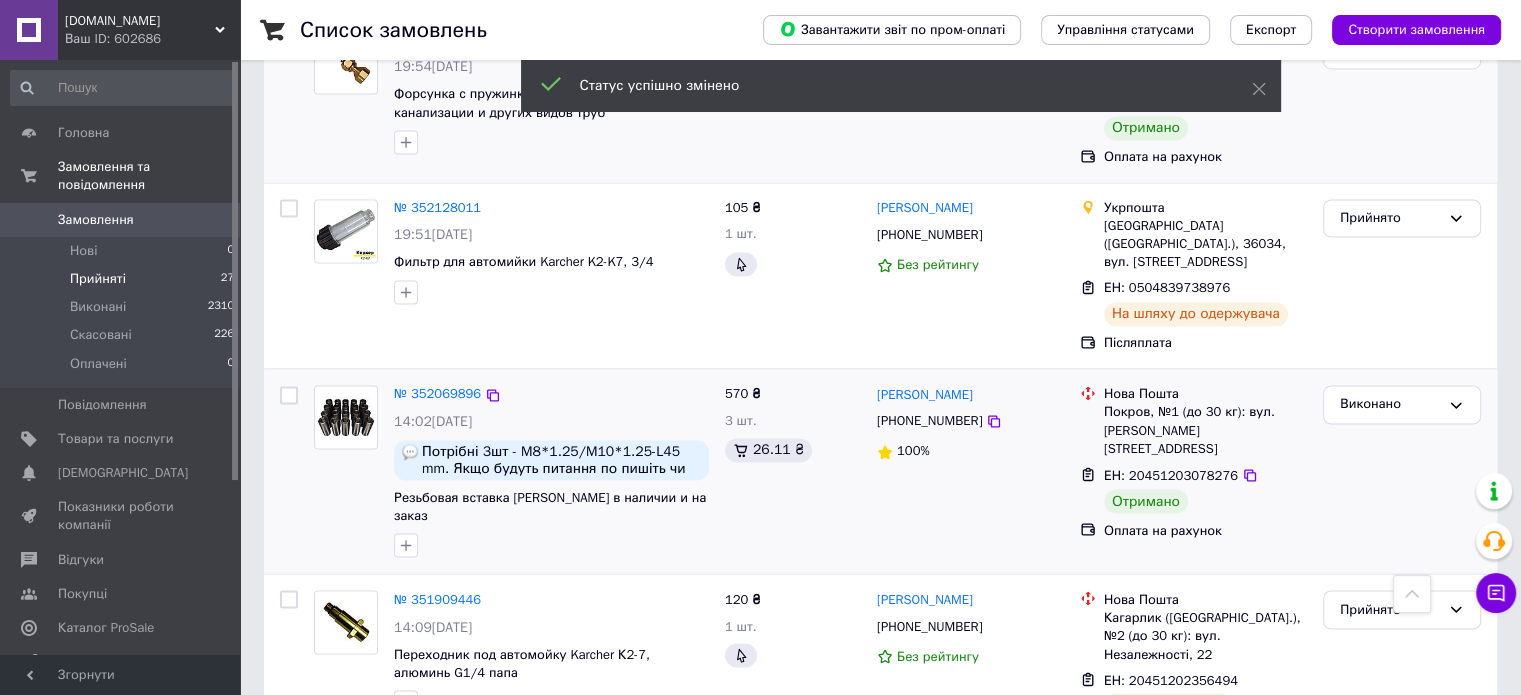 scroll, scrollTop: 3423, scrollLeft: 0, axis: vertical 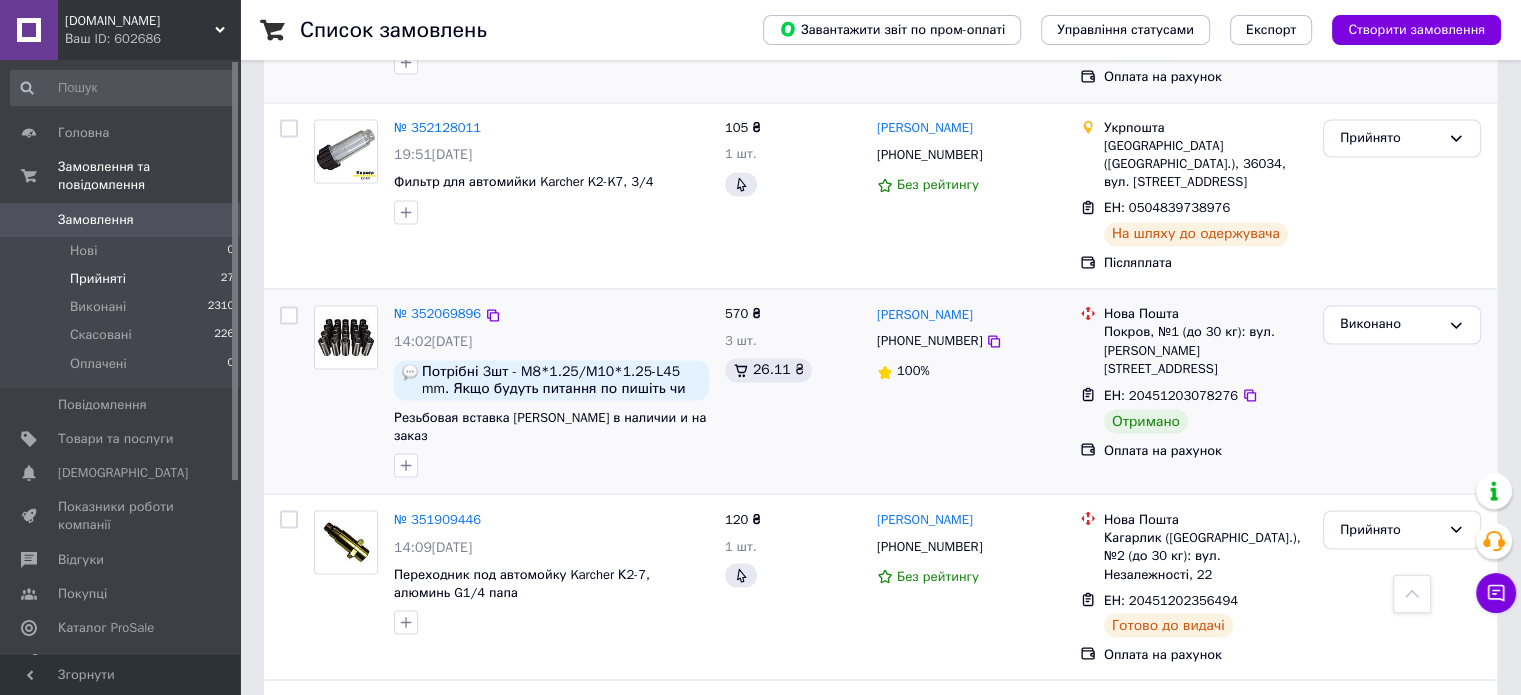 click on "2" at bounding box center [327, 893] 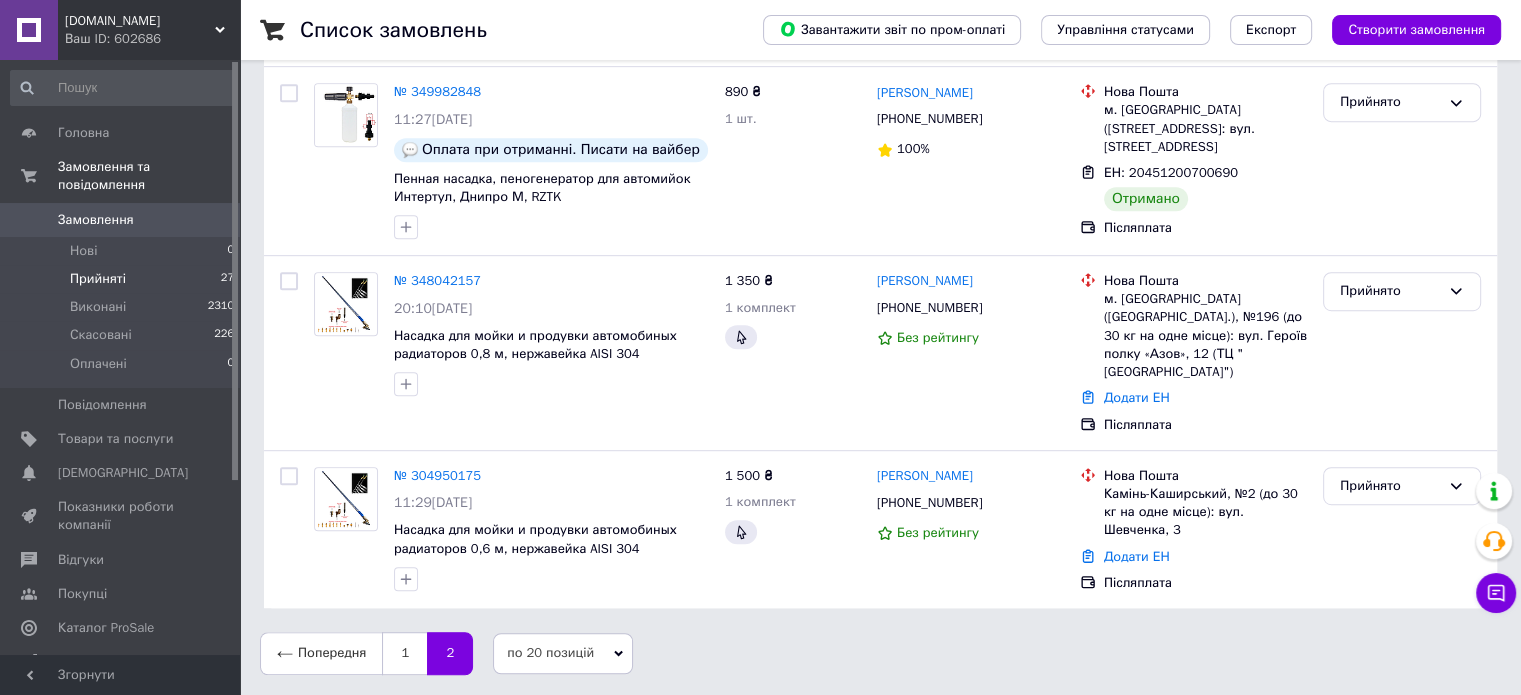 scroll, scrollTop: 0, scrollLeft: 0, axis: both 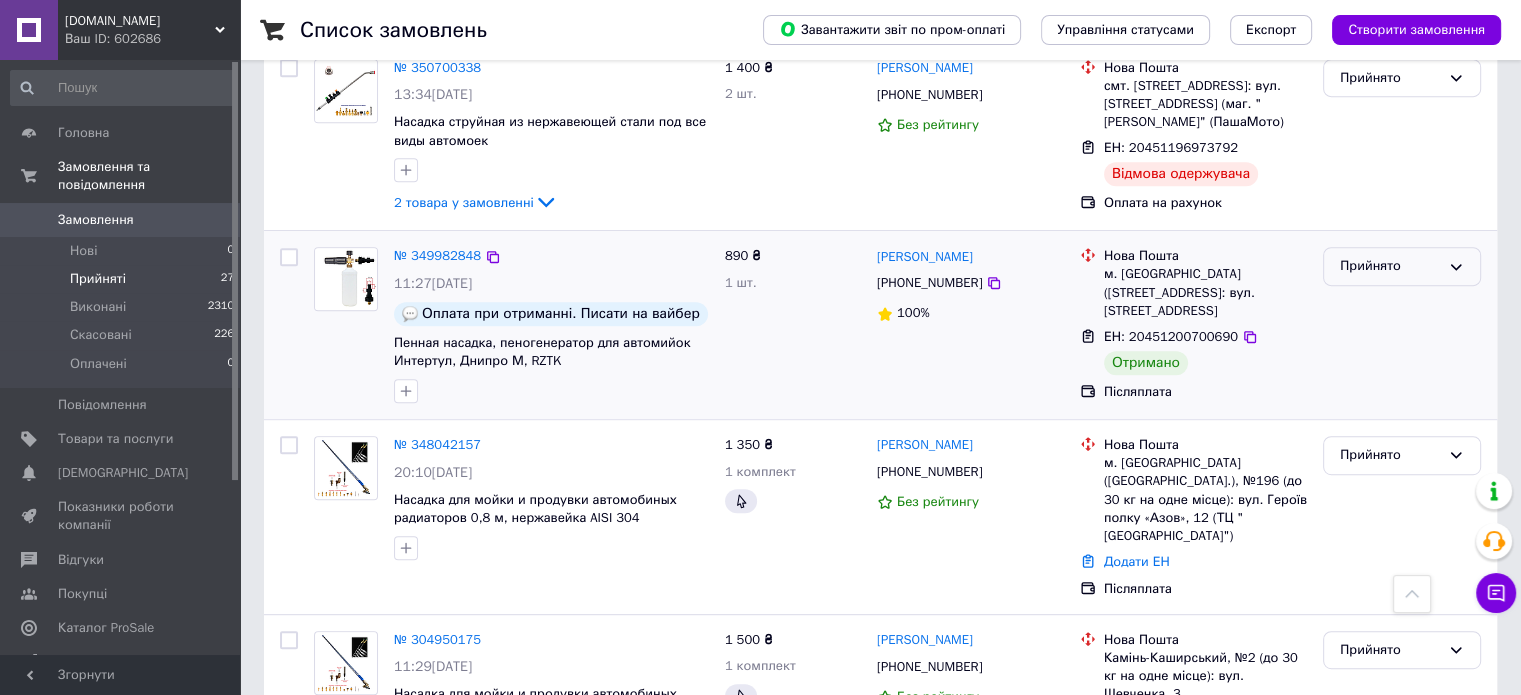 click on "Прийнято" at bounding box center (1402, 266) 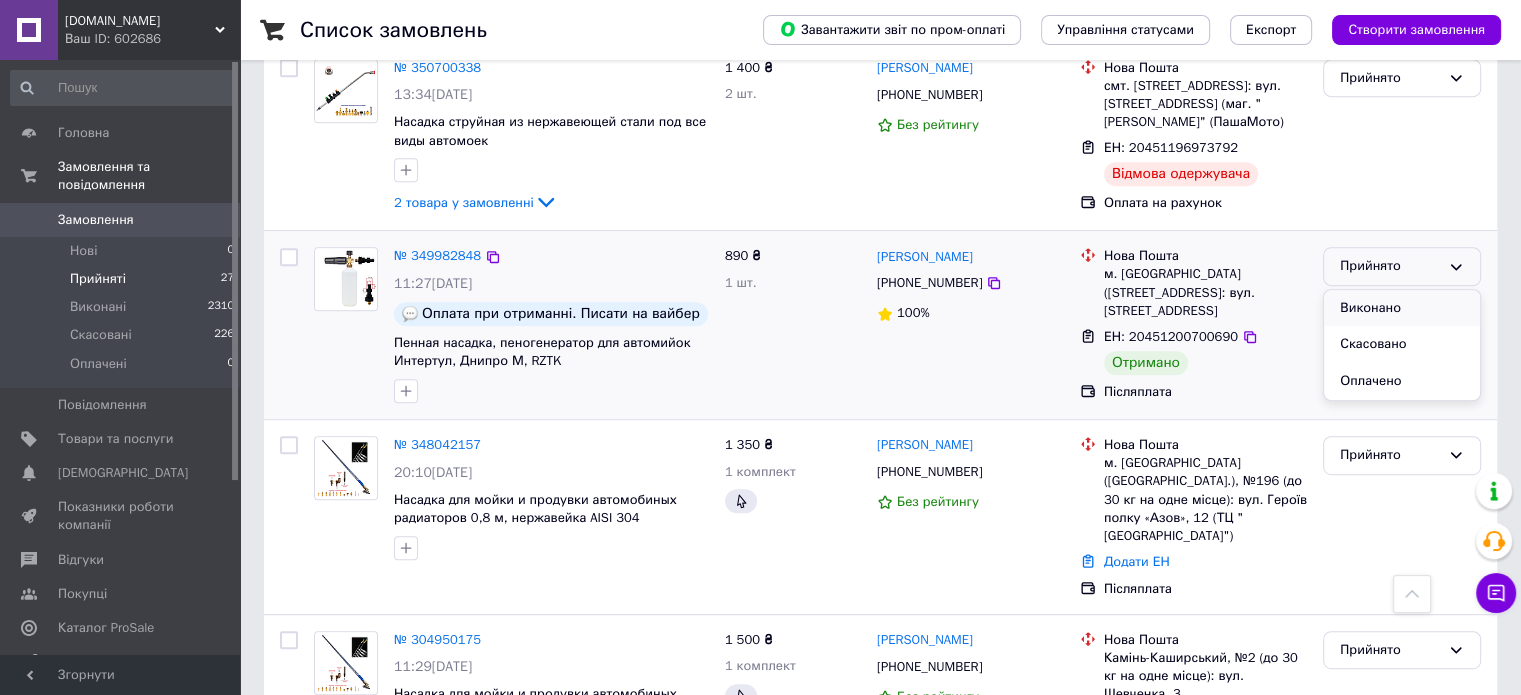 click on "Виконано" at bounding box center (1402, 308) 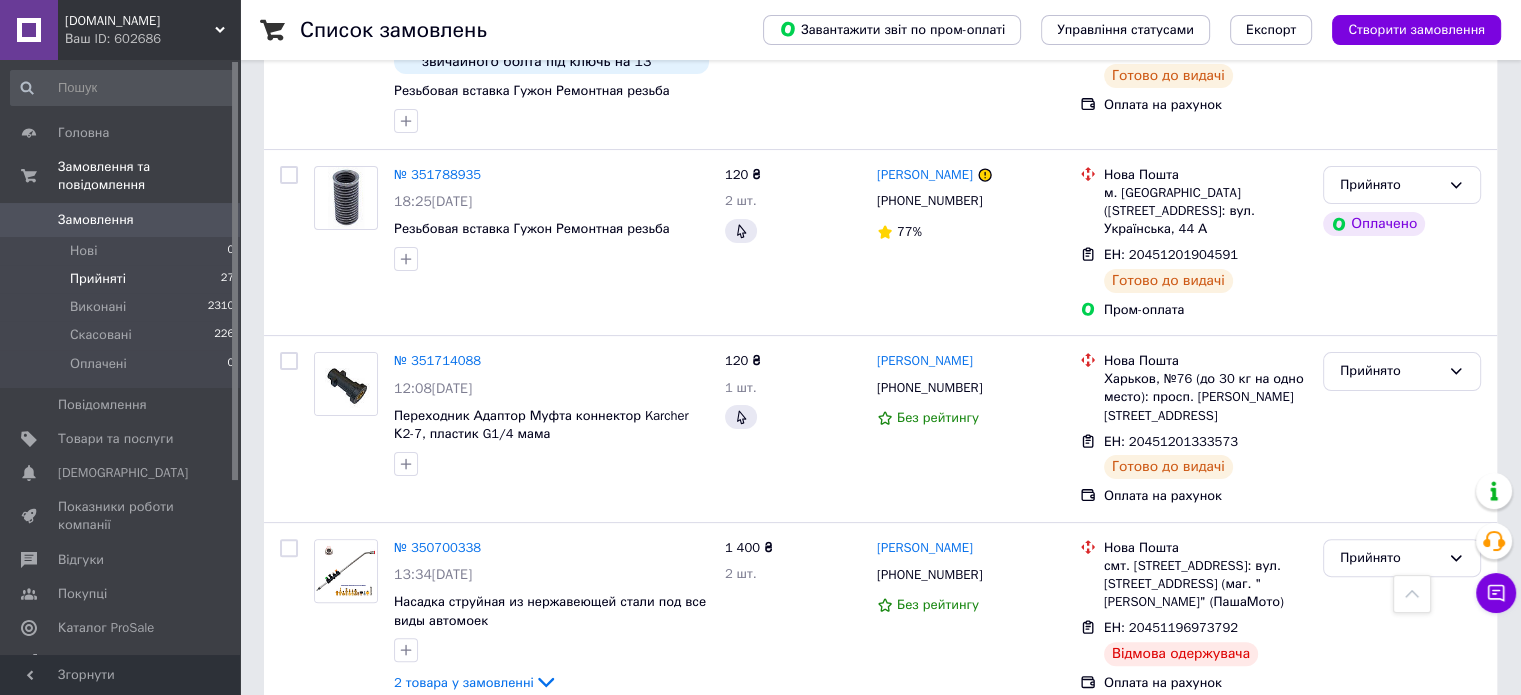 scroll, scrollTop: 418, scrollLeft: 0, axis: vertical 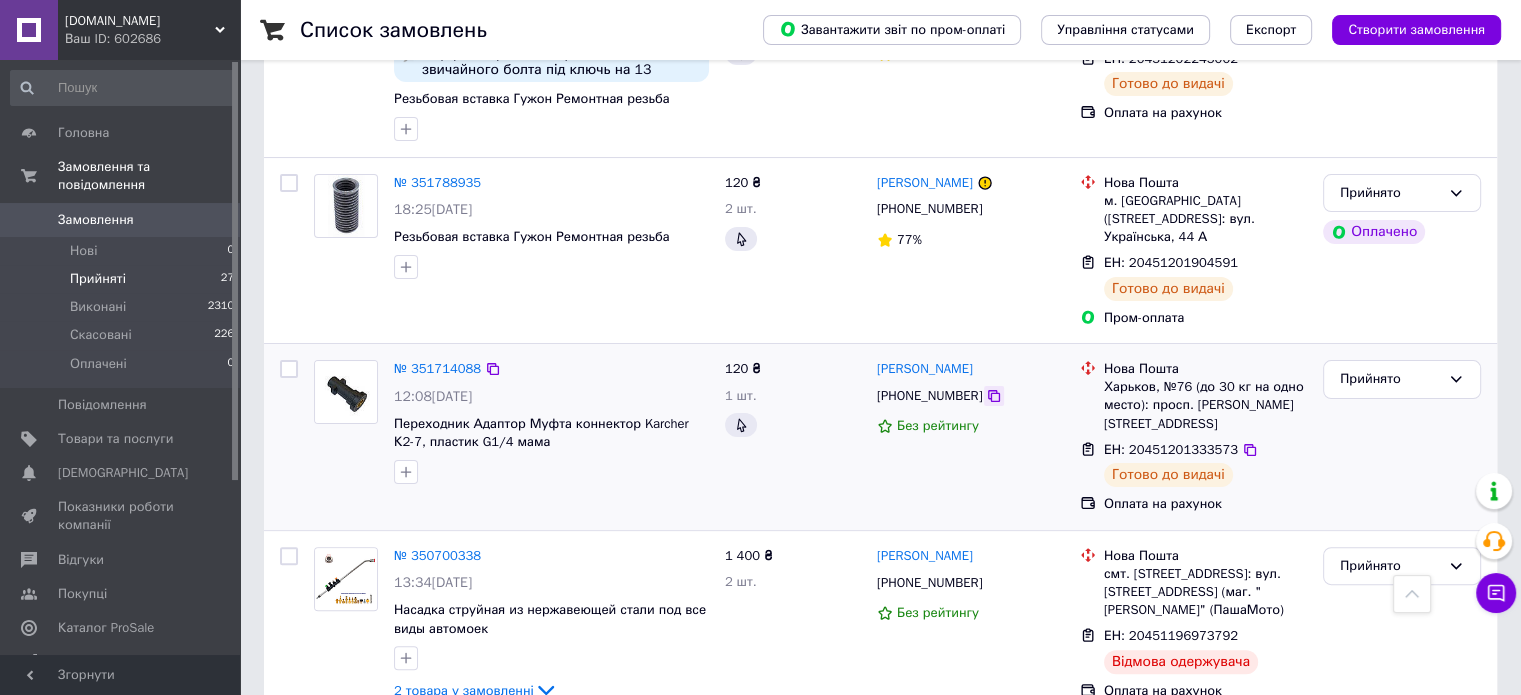 click 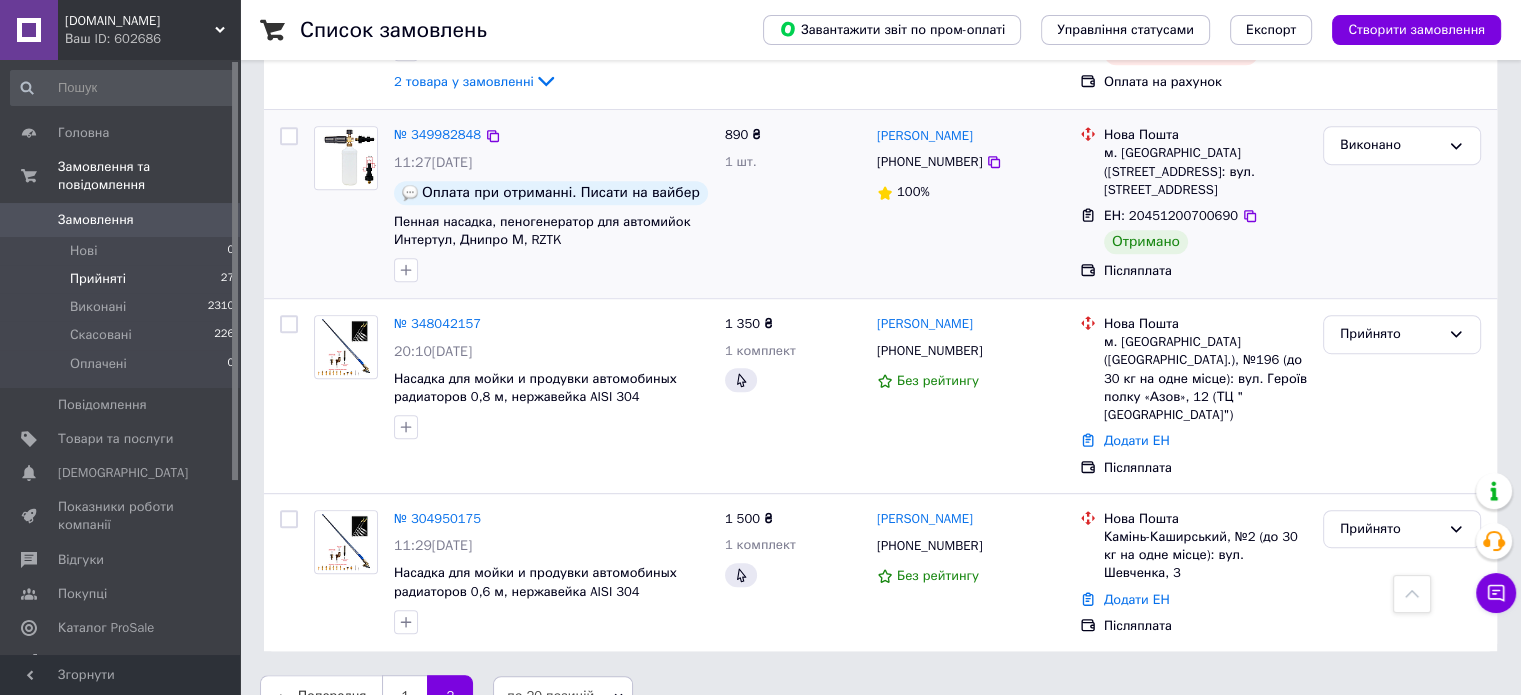 scroll, scrollTop: 1029, scrollLeft: 0, axis: vertical 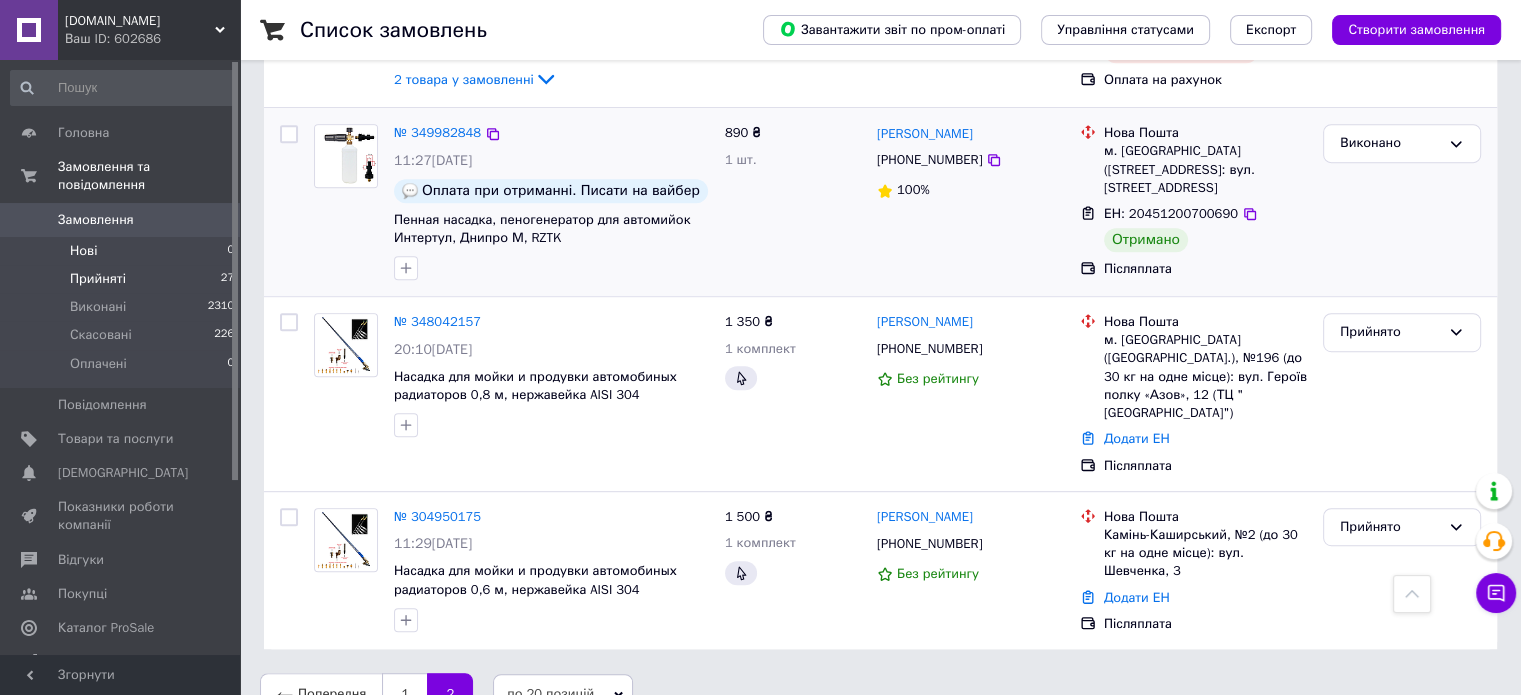 click on "Нові 0" at bounding box center (123, 251) 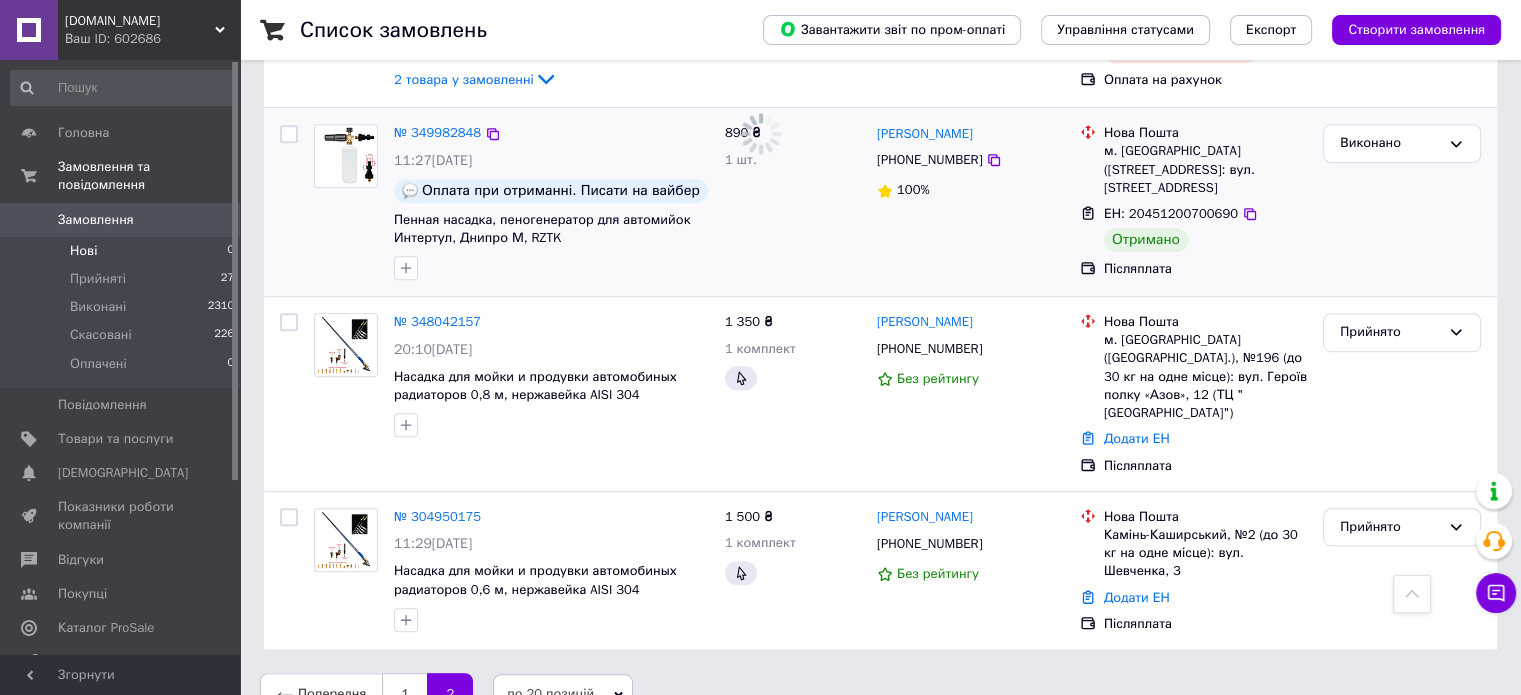 scroll, scrollTop: 0, scrollLeft: 0, axis: both 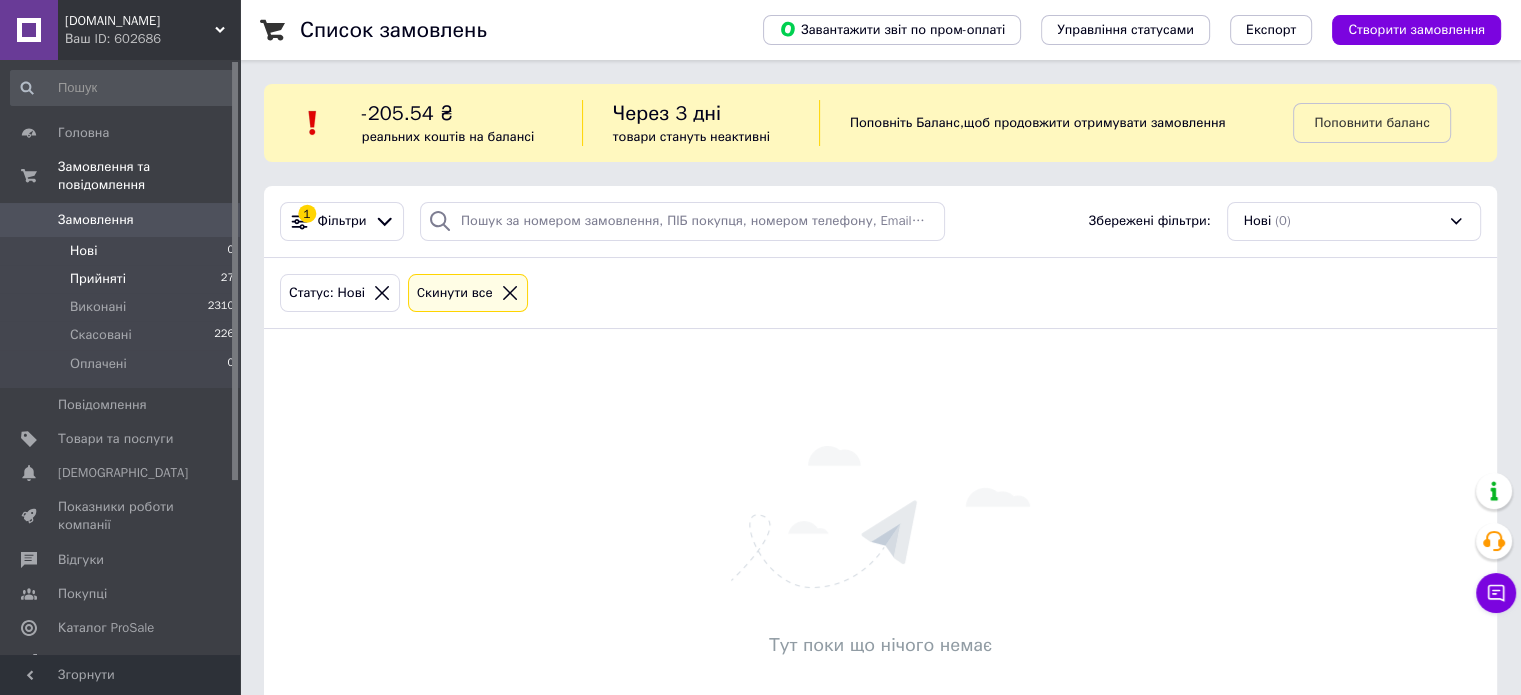 click on "Прийняті" at bounding box center [98, 279] 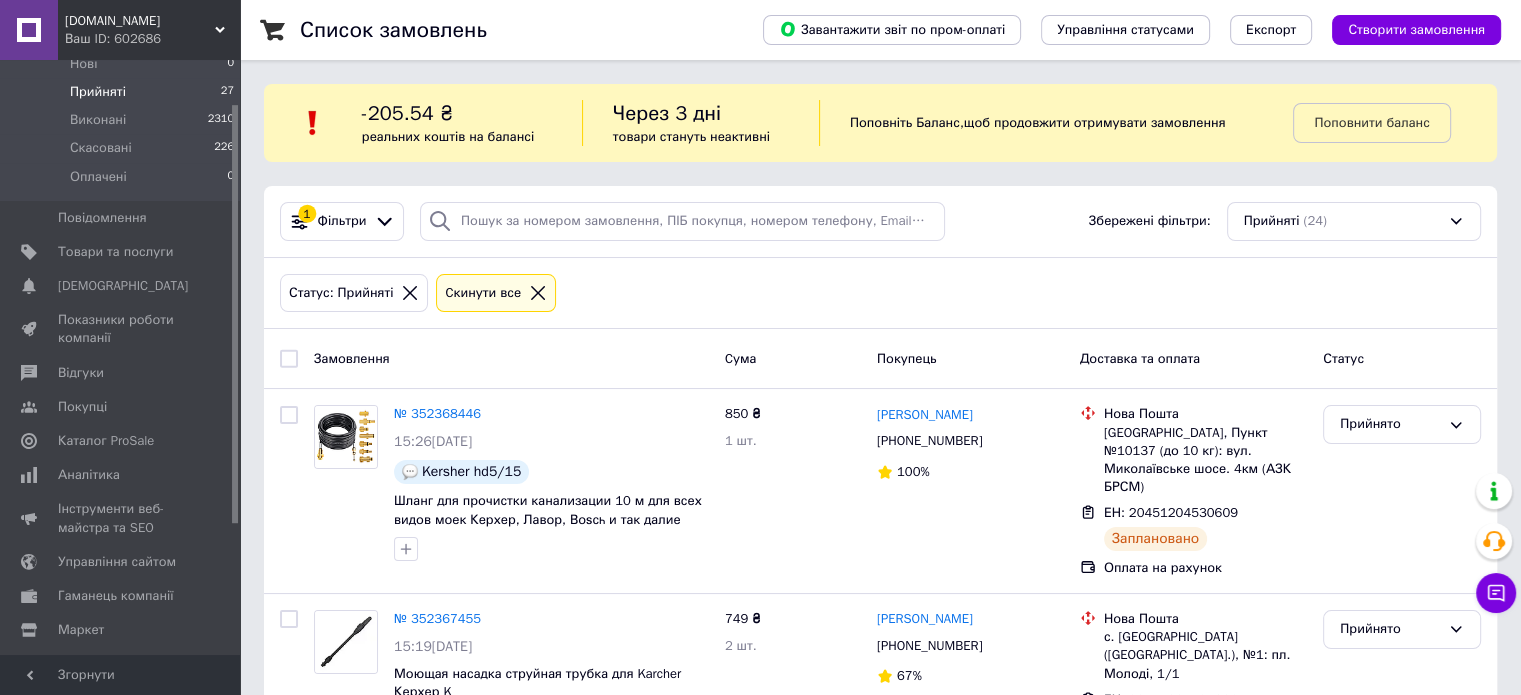 scroll, scrollTop: 247, scrollLeft: 0, axis: vertical 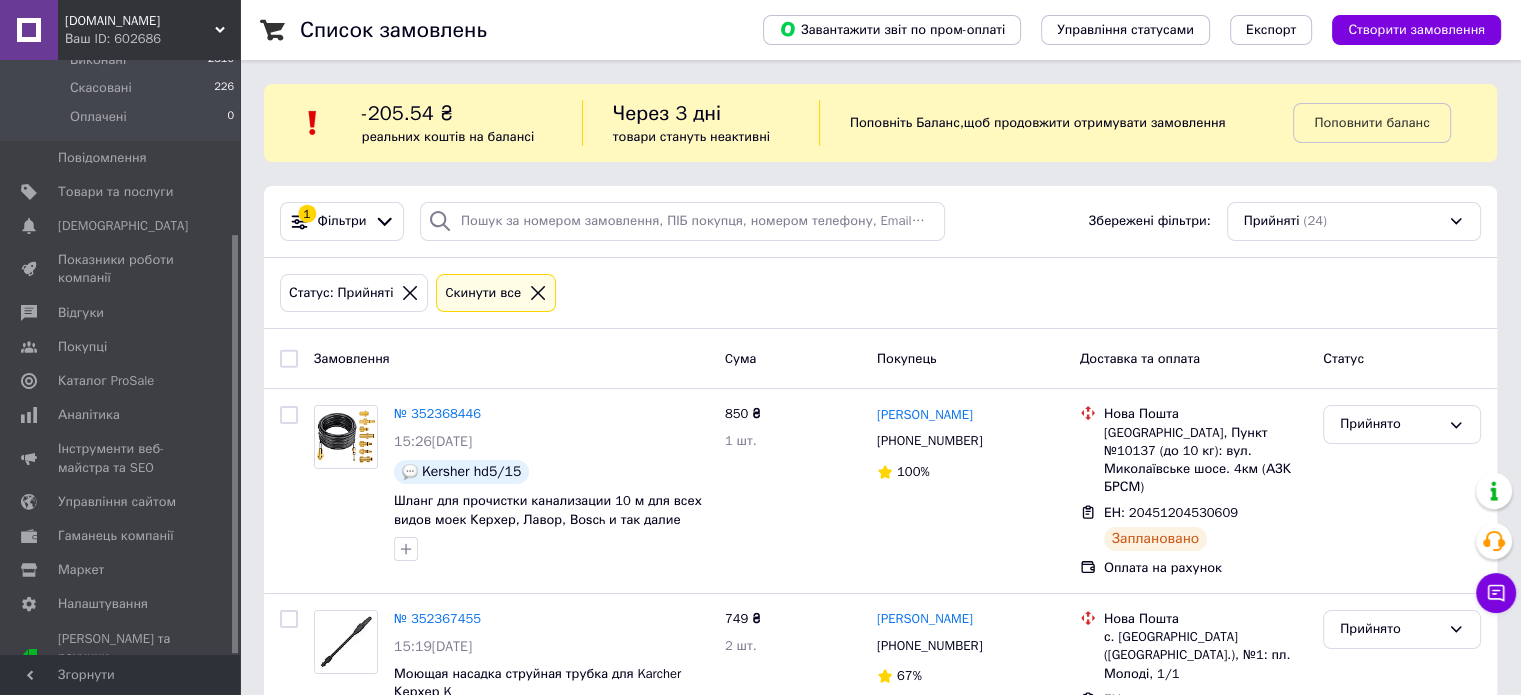 drag, startPoint x: 236, startPoint y: 192, endPoint x: 234, endPoint y: 610, distance: 418.0048 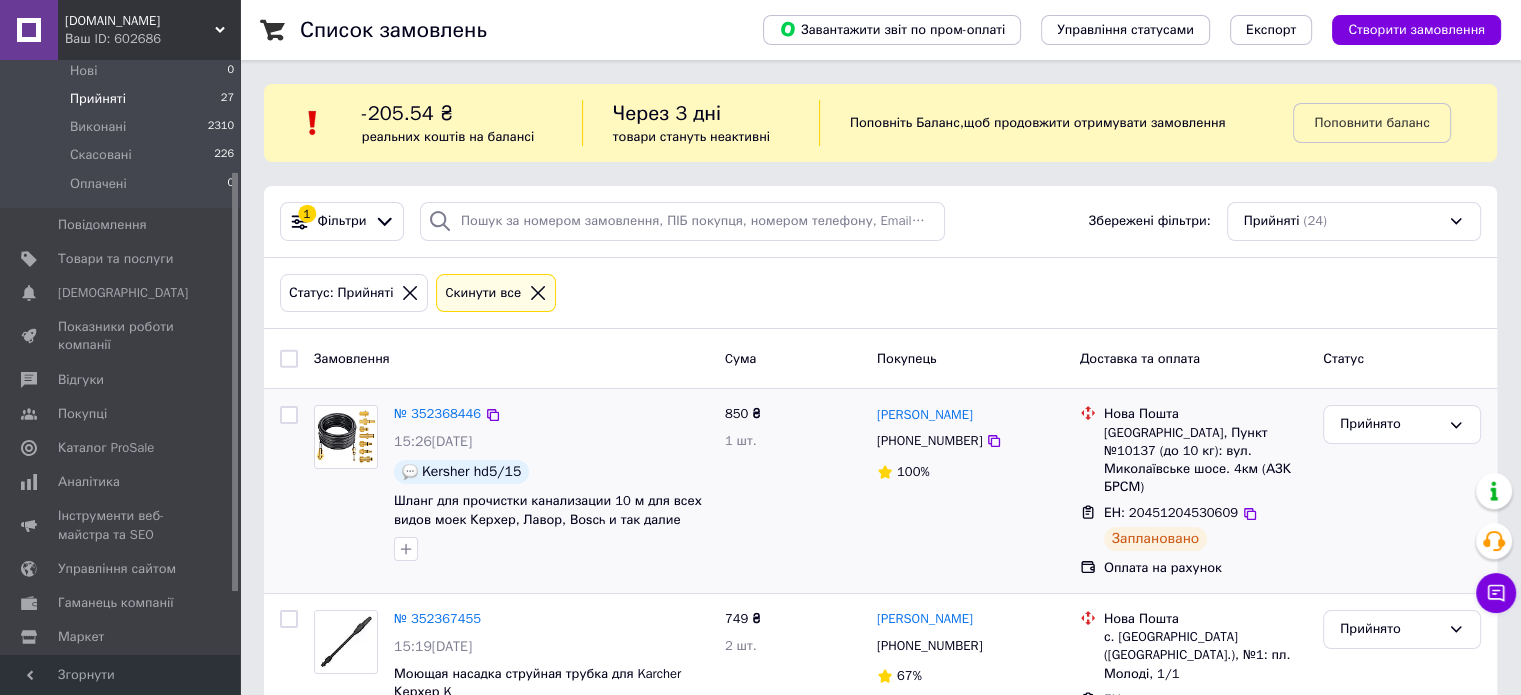 scroll, scrollTop: 203, scrollLeft: 0, axis: vertical 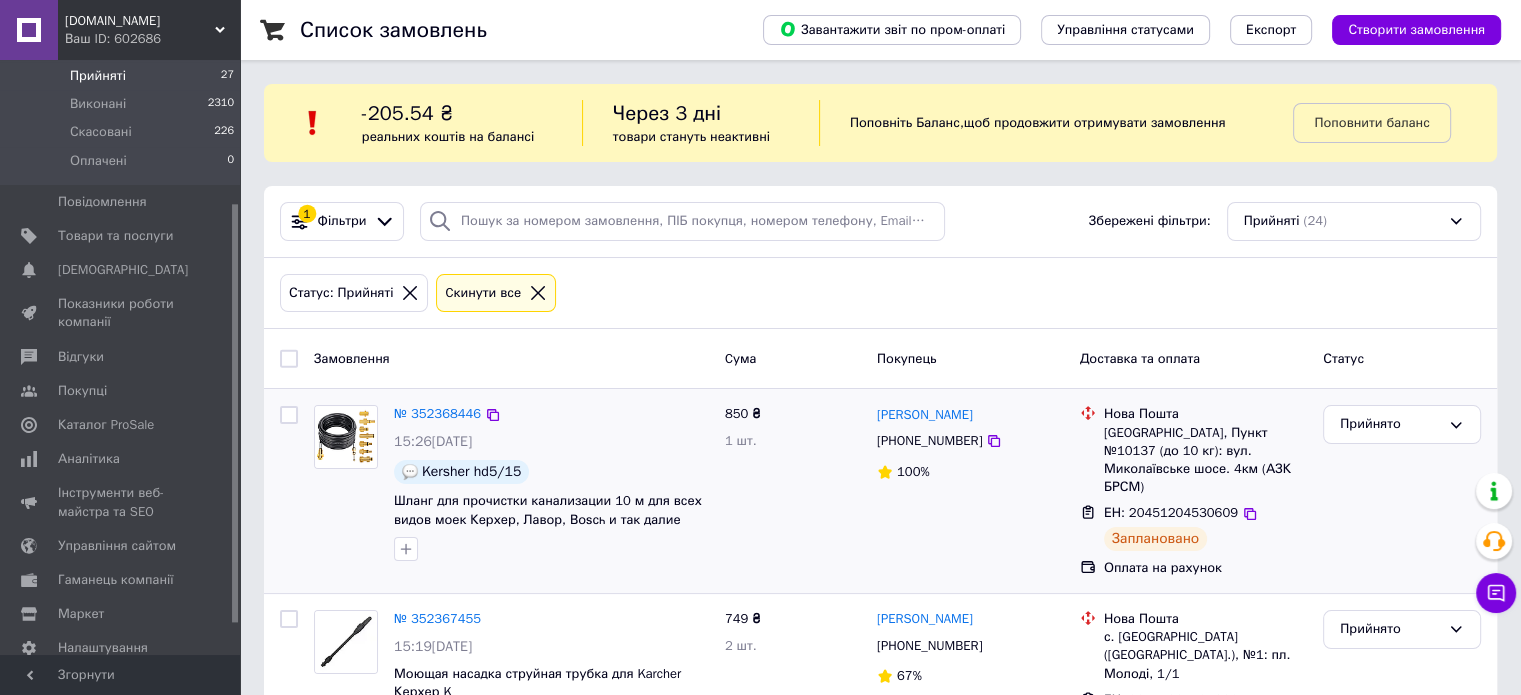 drag, startPoint x: 234, startPoint y: 471, endPoint x: 275, endPoint y: 440, distance: 51.40039 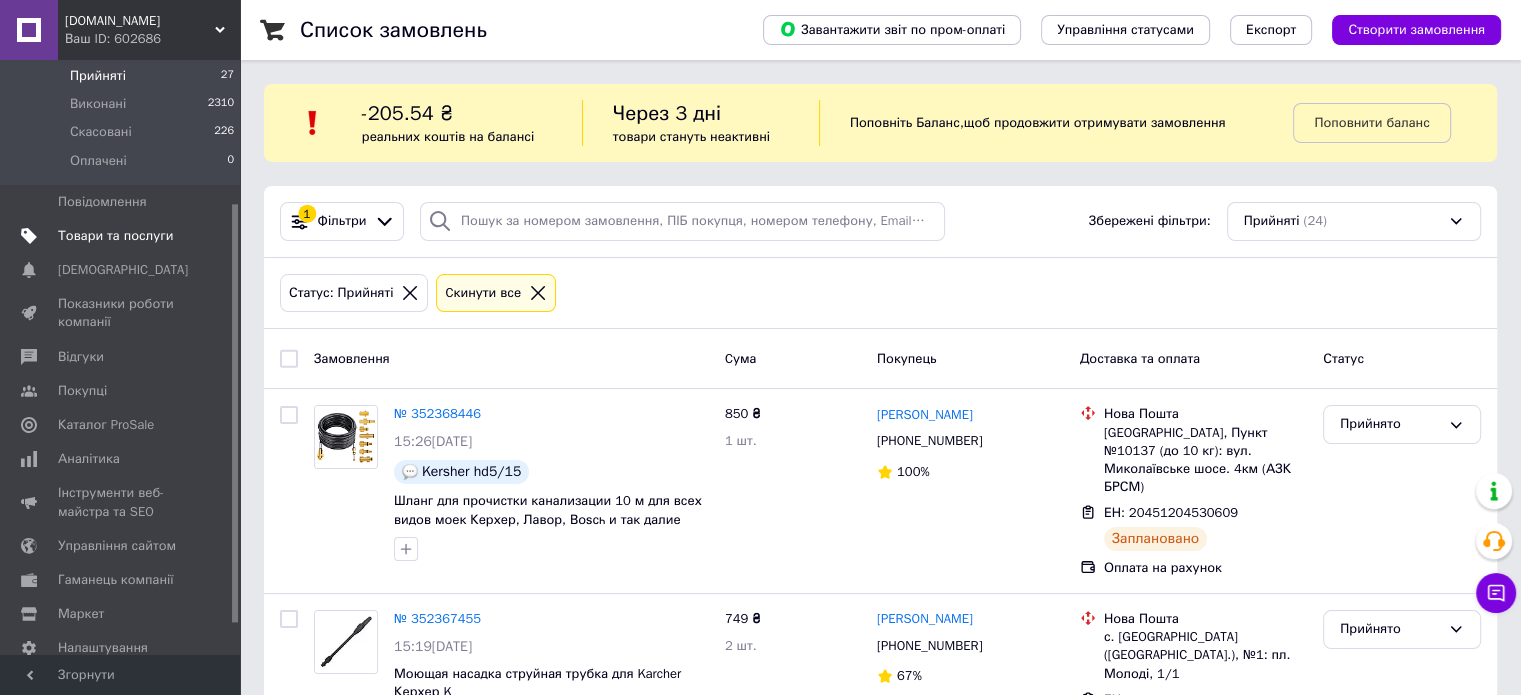 click on "Товари та послуги" at bounding box center (115, 236) 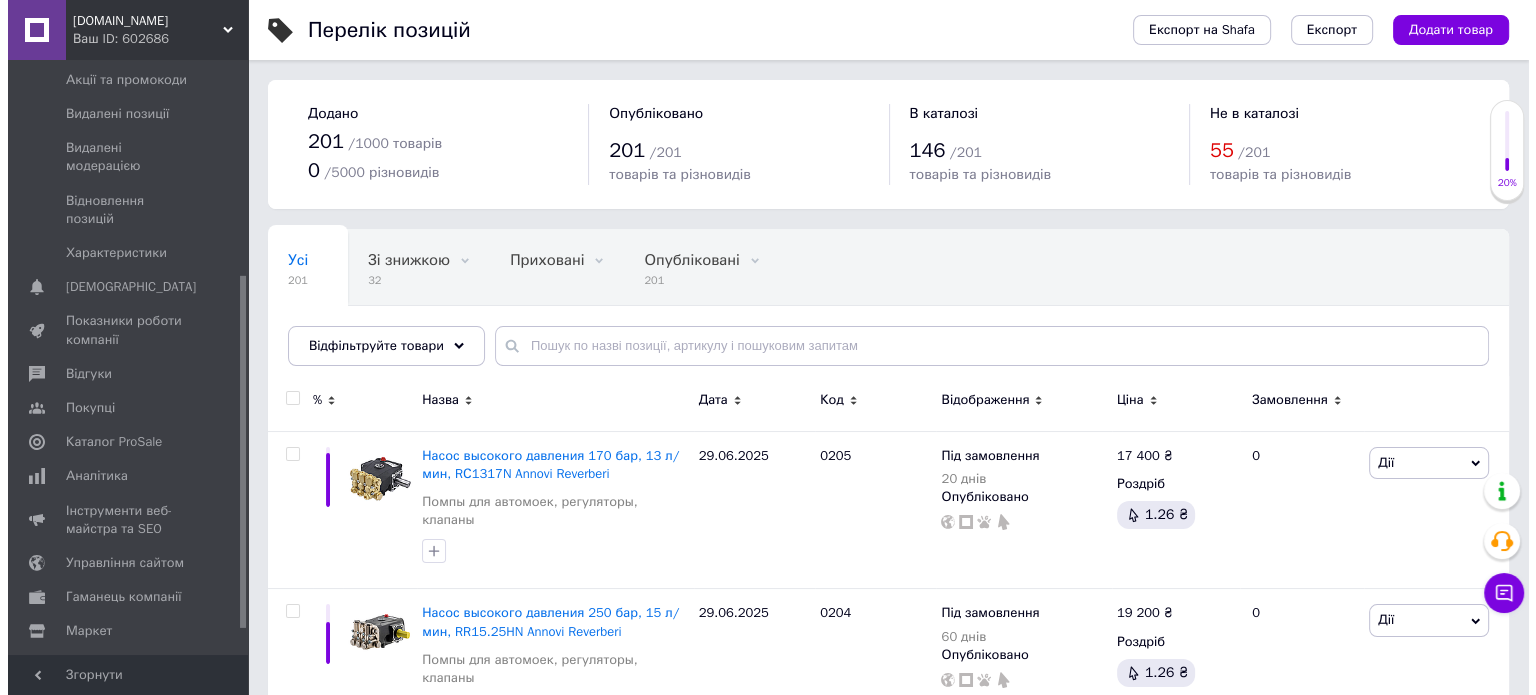 scroll, scrollTop: 406, scrollLeft: 0, axis: vertical 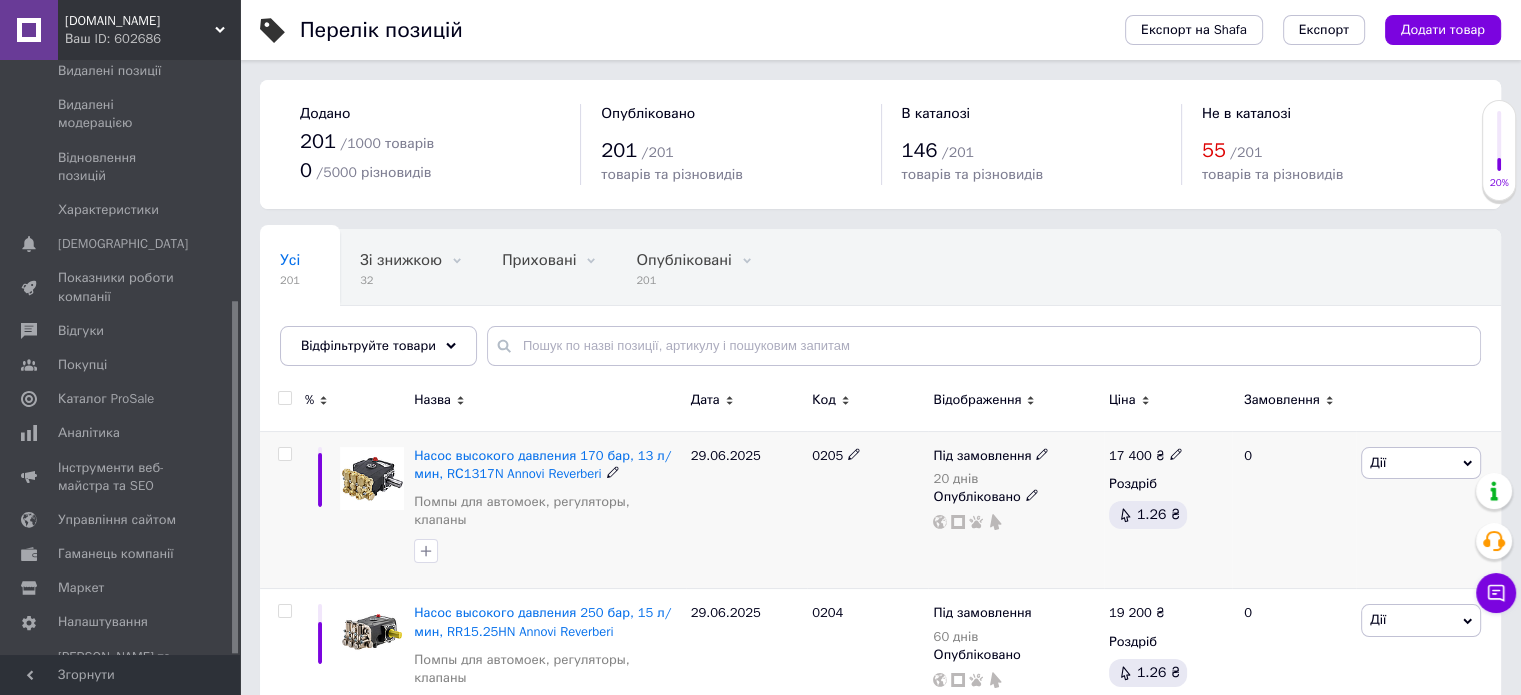 drag, startPoint x: 234, startPoint y: 239, endPoint x: 260, endPoint y: 470, distance: 232.4586 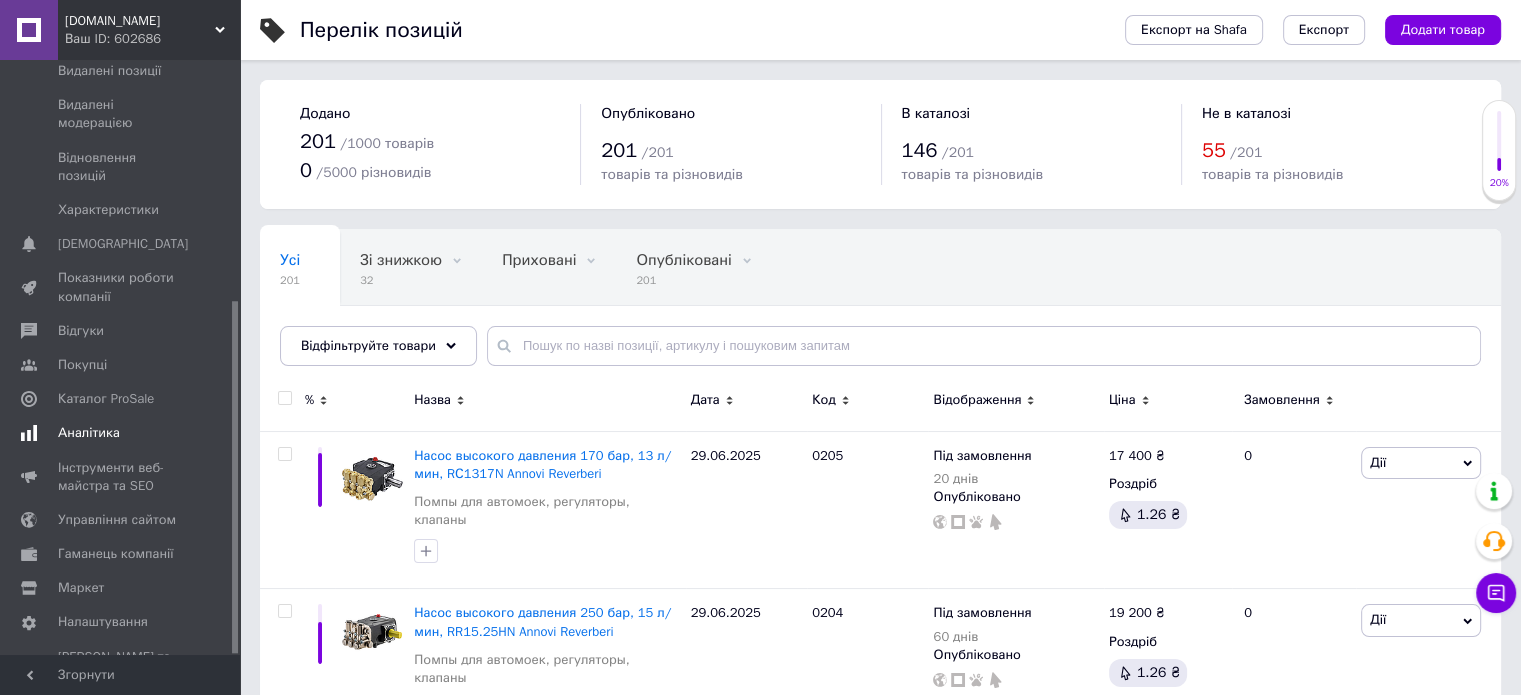 click on "Аналітика" at bounding box center (89, 433) 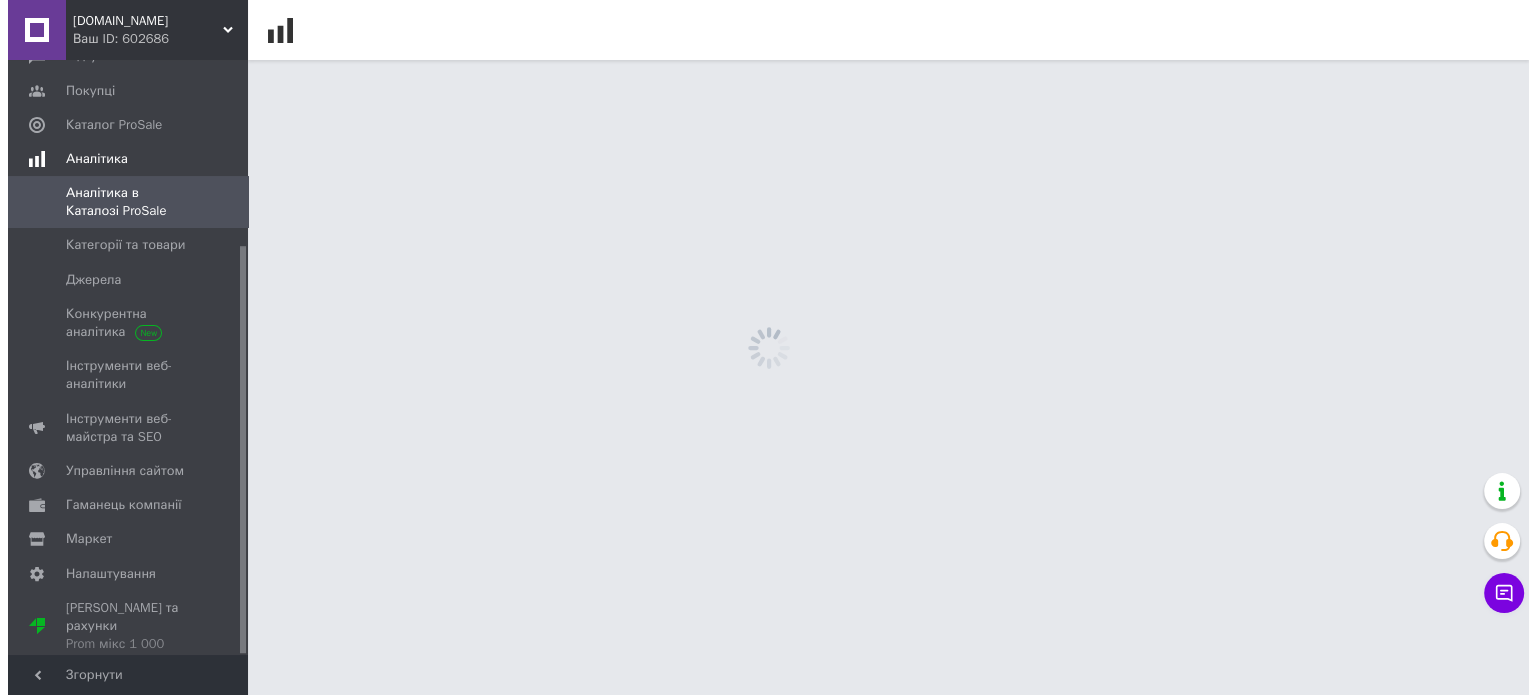 scroll, scrollTop: 271, scrollLeft: 0, axis: vertical 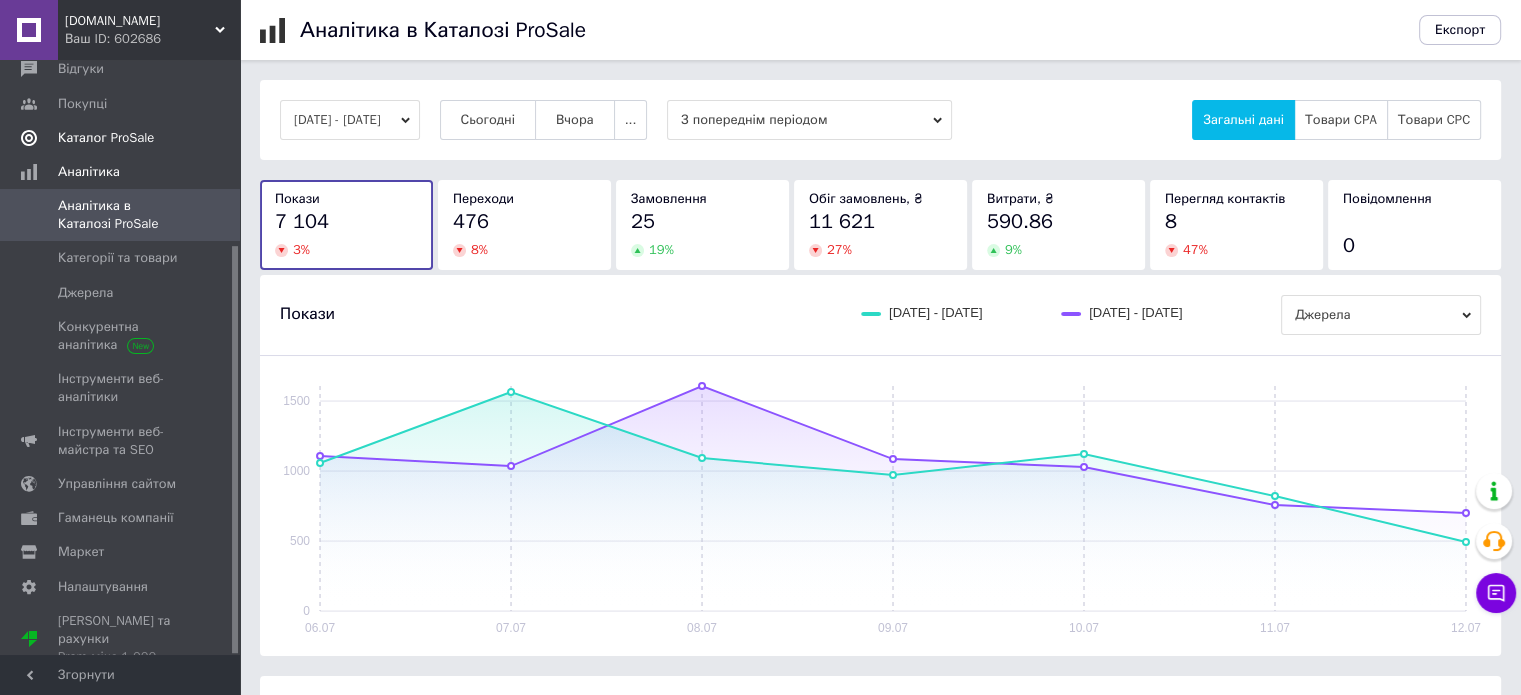 click on "Каталог ProSale" at bounding box center (106, 138) 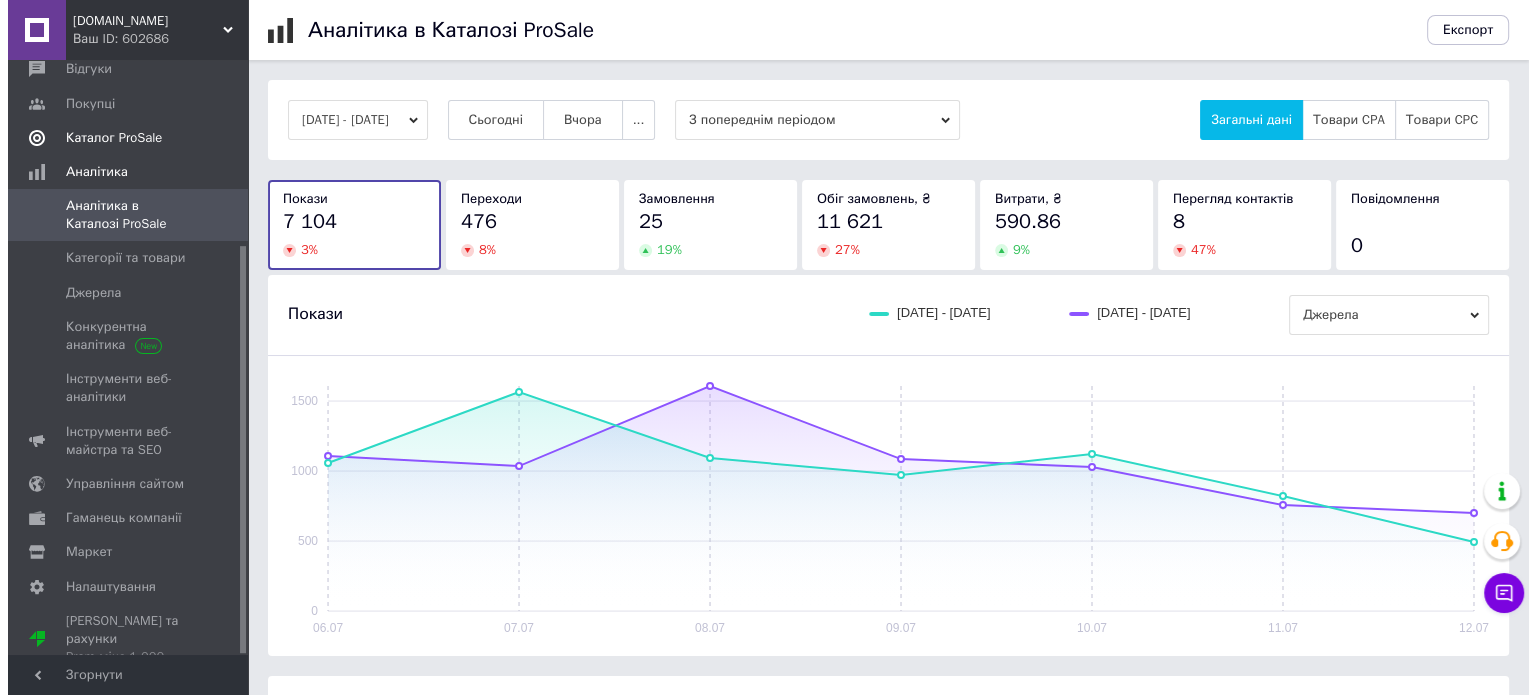 scroll, scrollTop: 132, scrollLeft: 0, axis: vertical 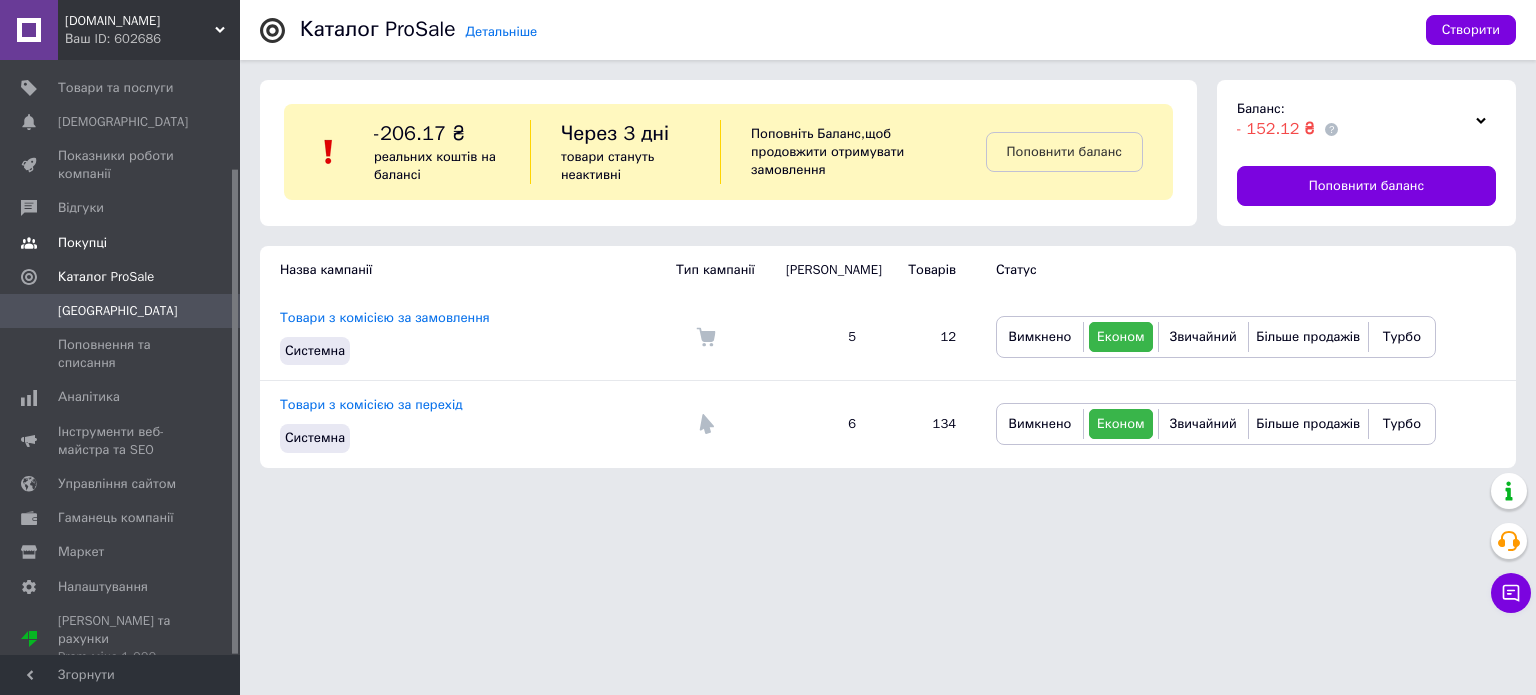 click at bounding box center [212, 243] 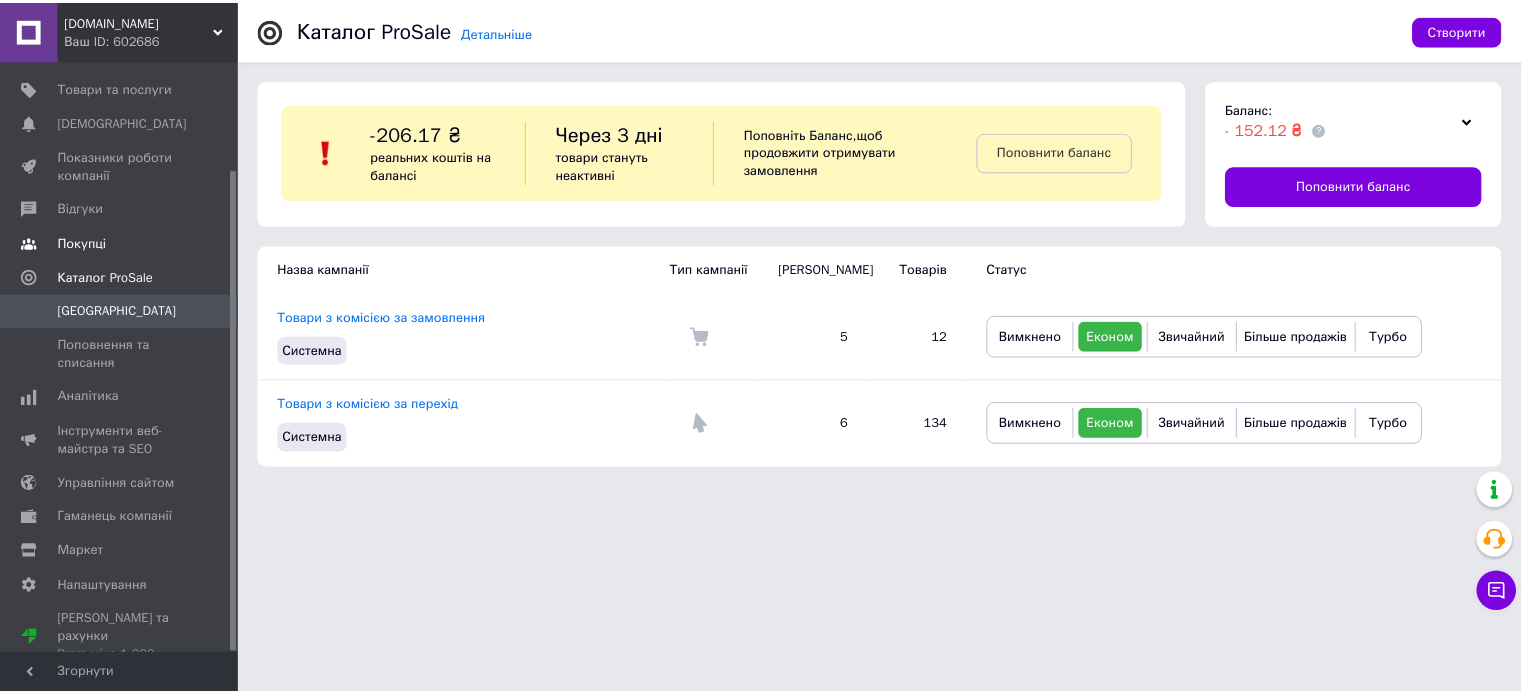 scroll, scrollTop: 45, scrollLeft: 0, axis: vertical 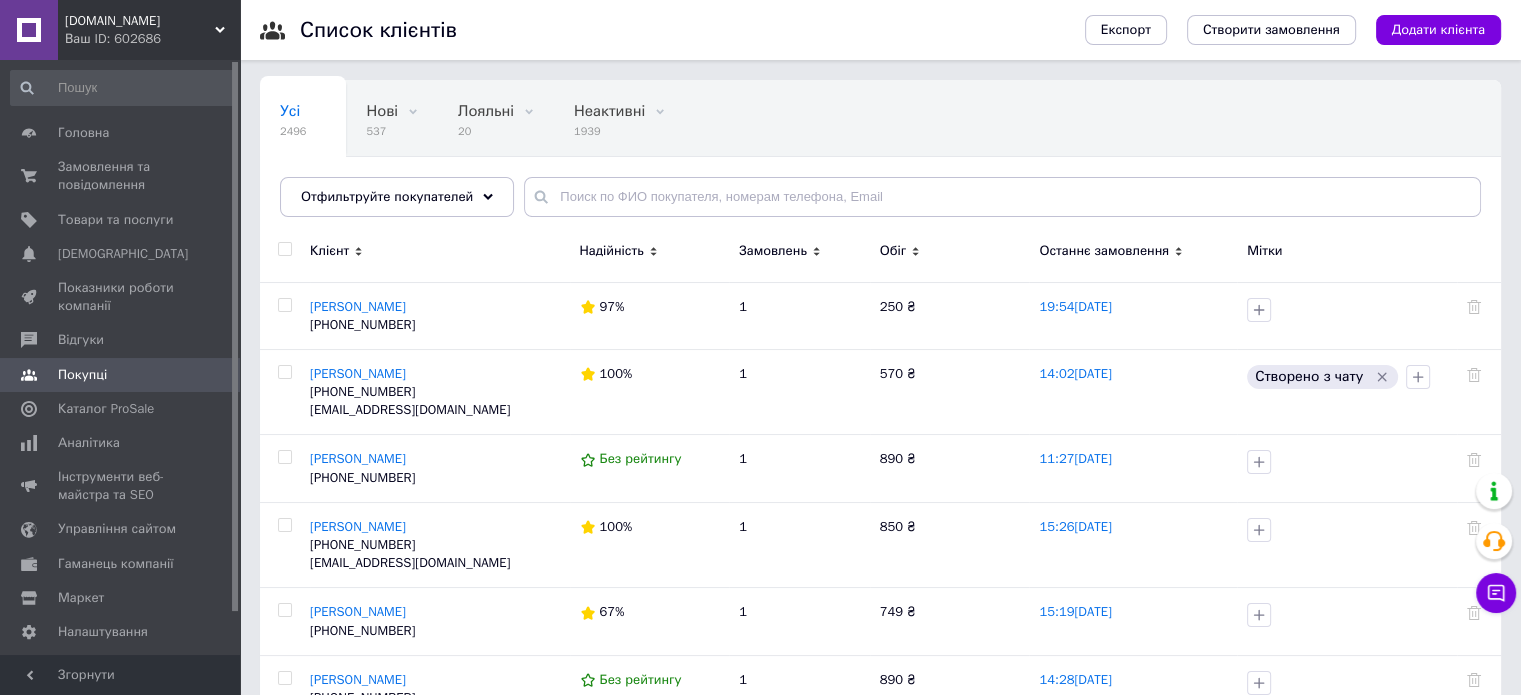 drag, startPoint x: 235, startPoint y: 178, endPoint x: 234, endPoint y: 110, distance: 68.007355 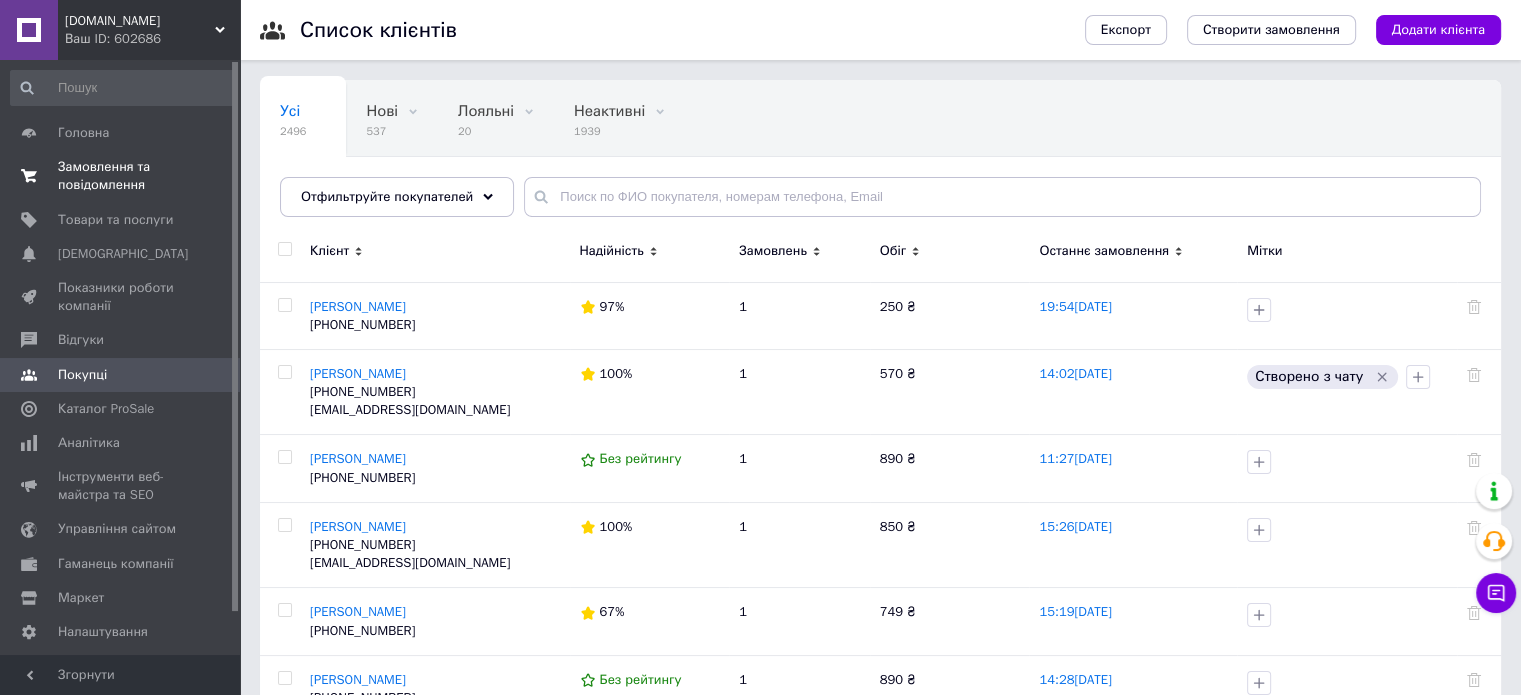 click on "Замовлення та повідомлення" at bounding box center [121, 176] 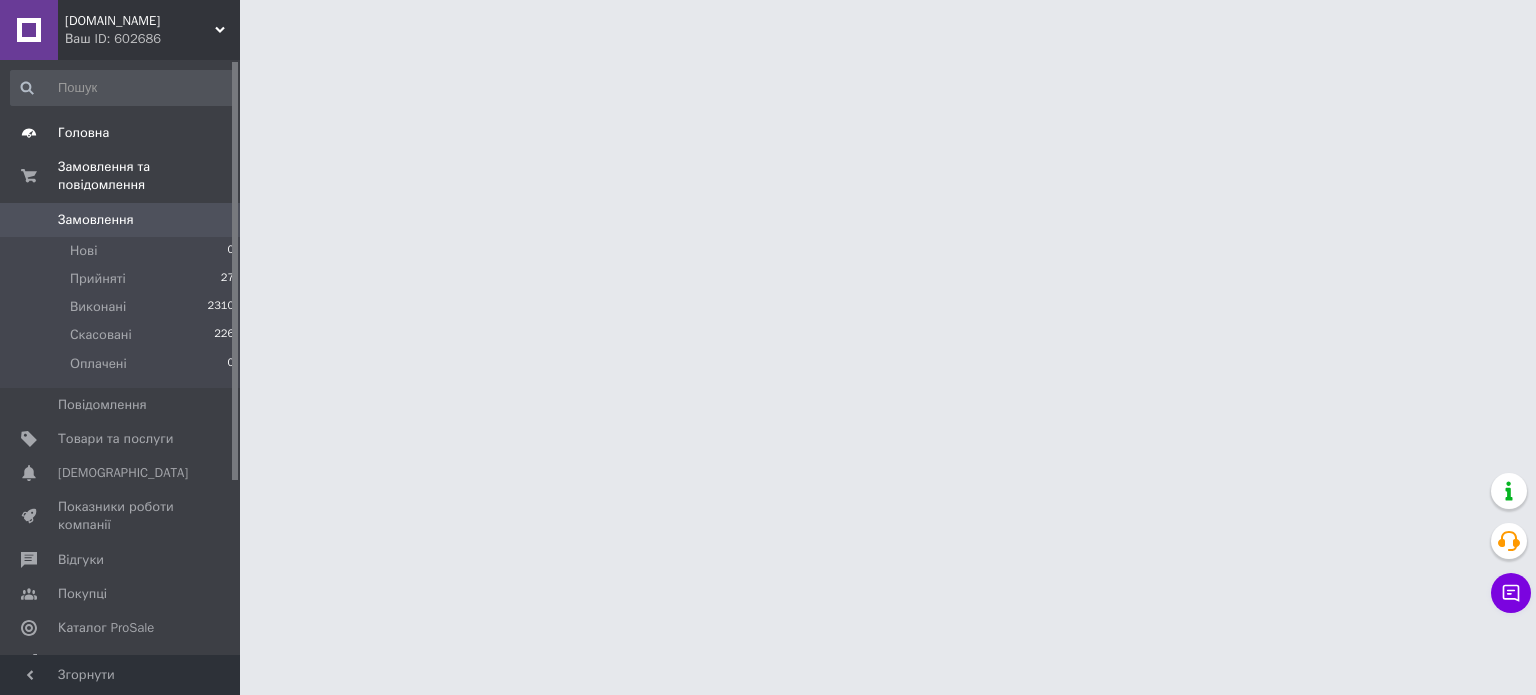 click on "Головна" at bounding box center (83, 133) 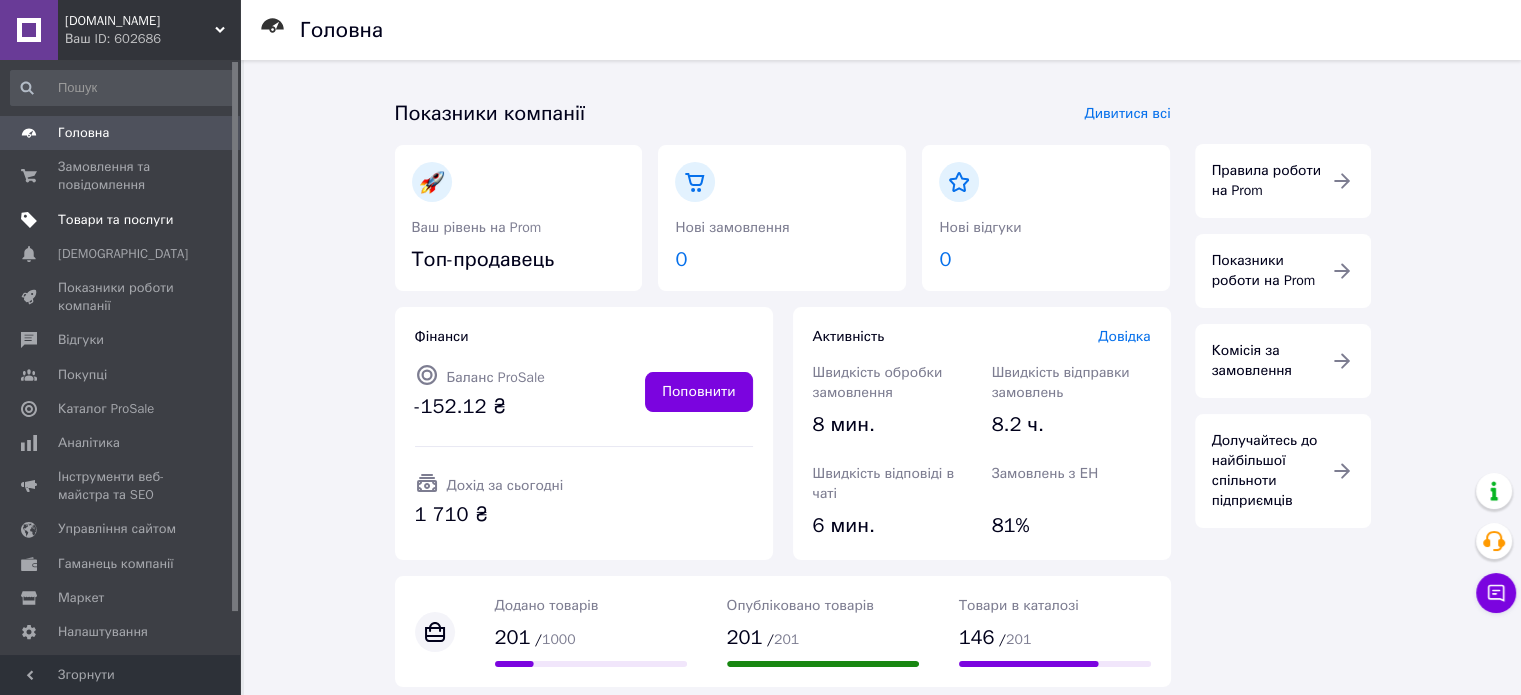 click on "Товари та послуги" at bounding box center [115, 220] 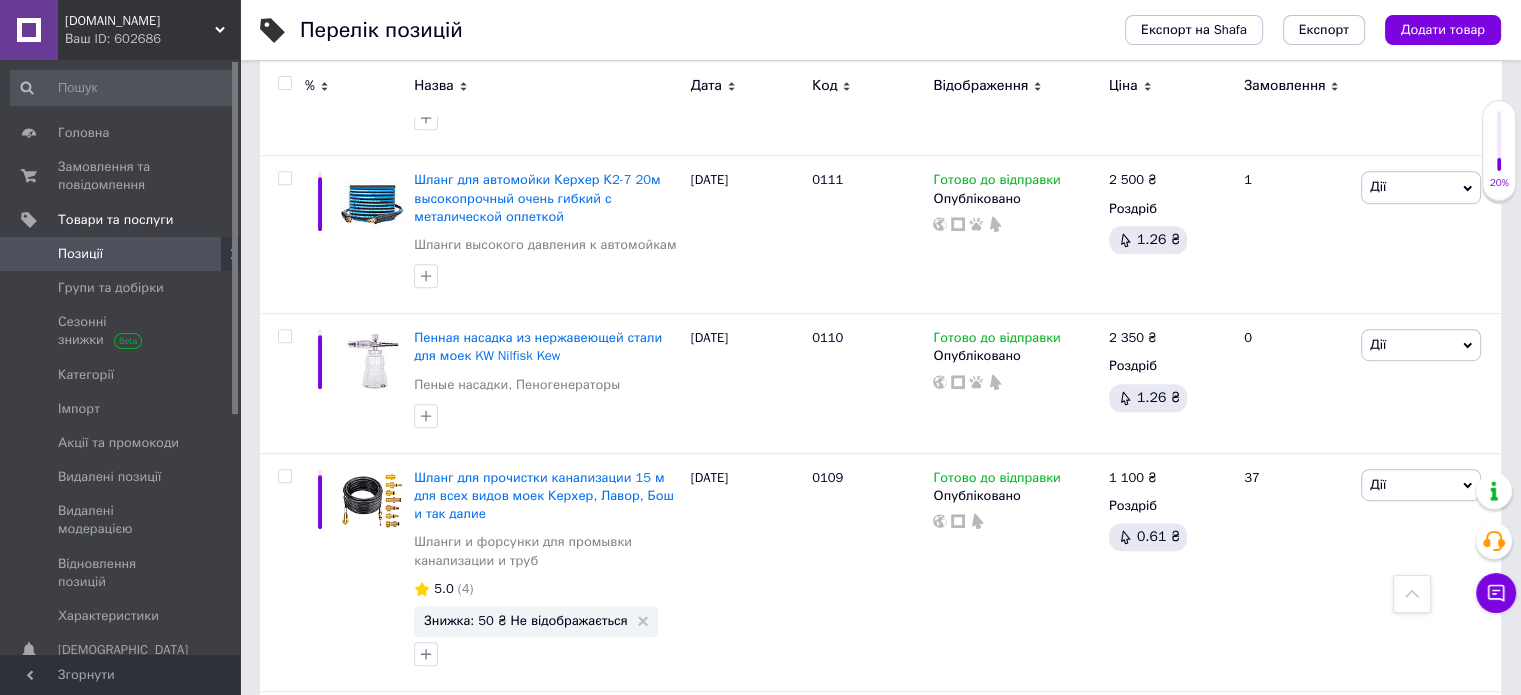 scroll, scrollTop: 16448, scrollLeft: 0, axis: vertical 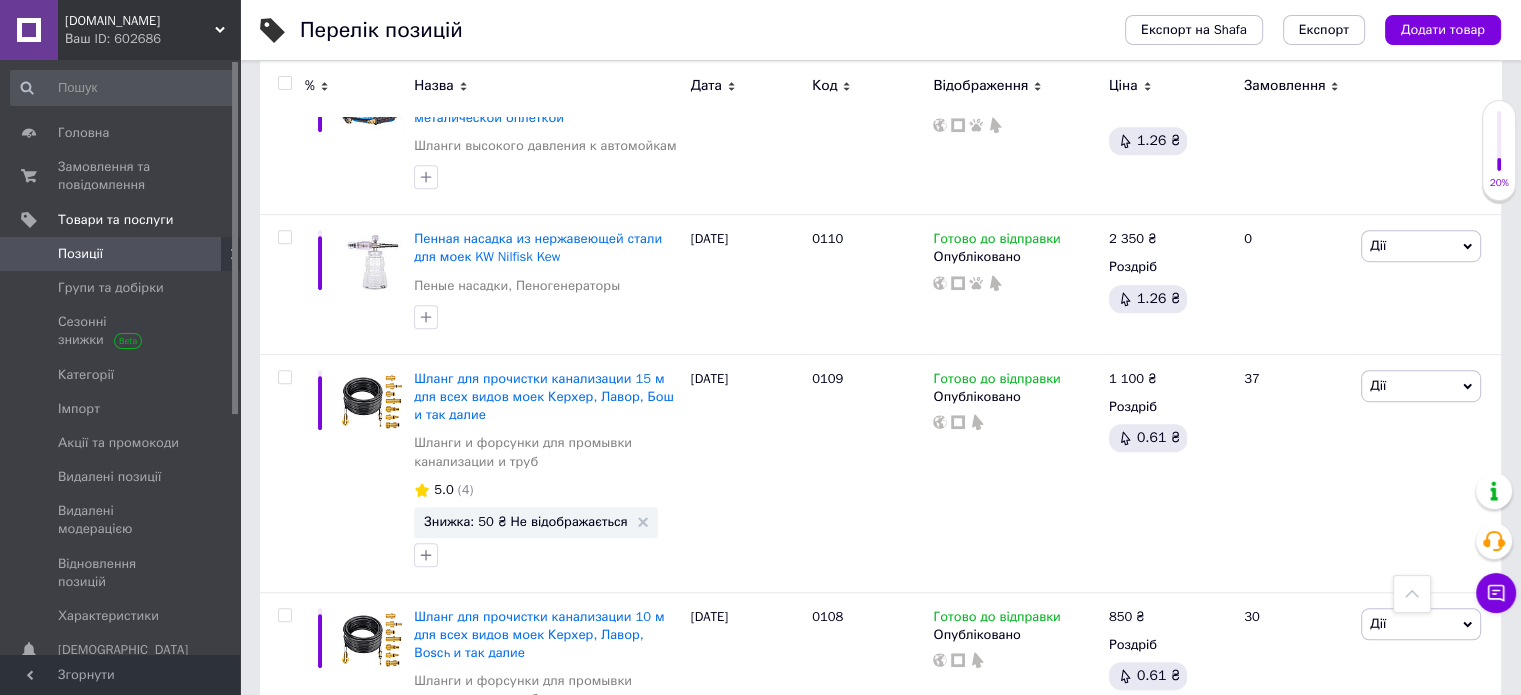 click on "2" at bounding box center [327, 870] 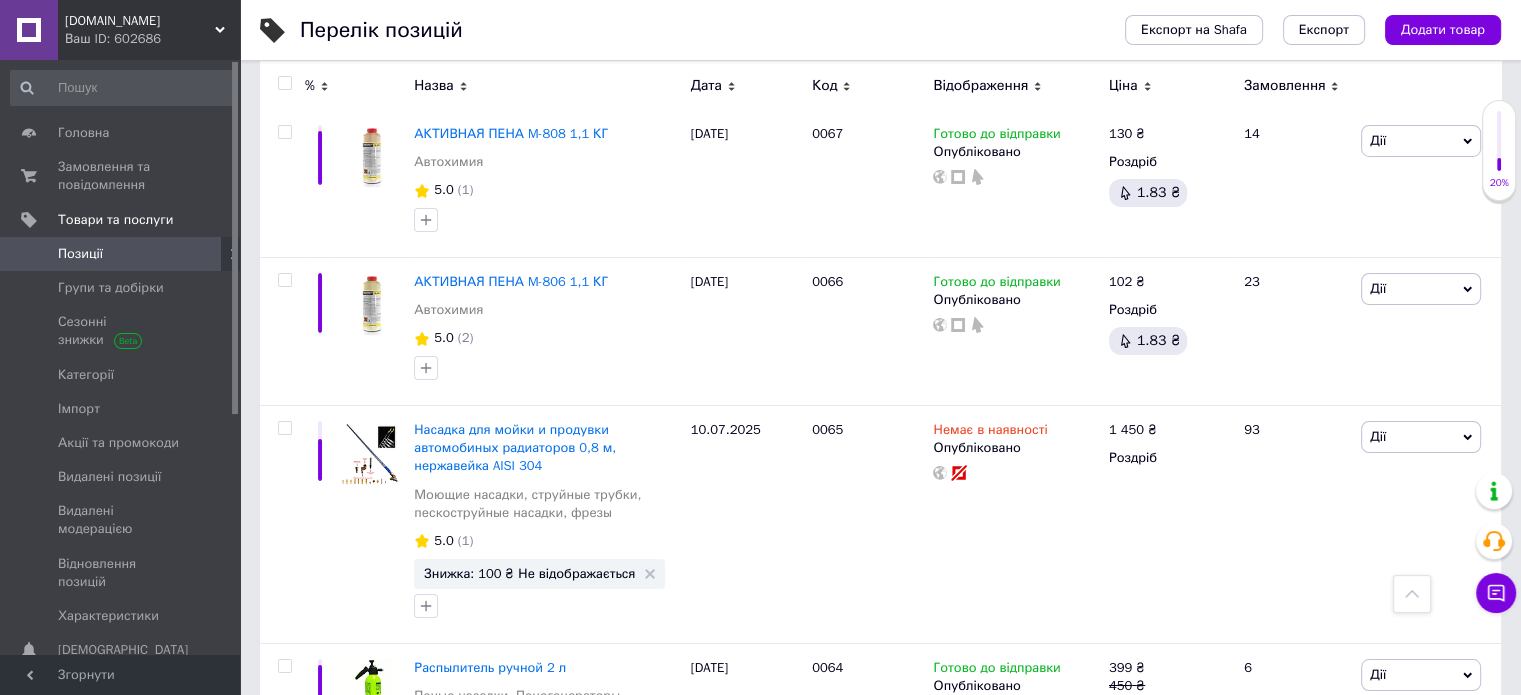 scroll, scrollTop: 7235, scrollLeft: 0, axis: vertical 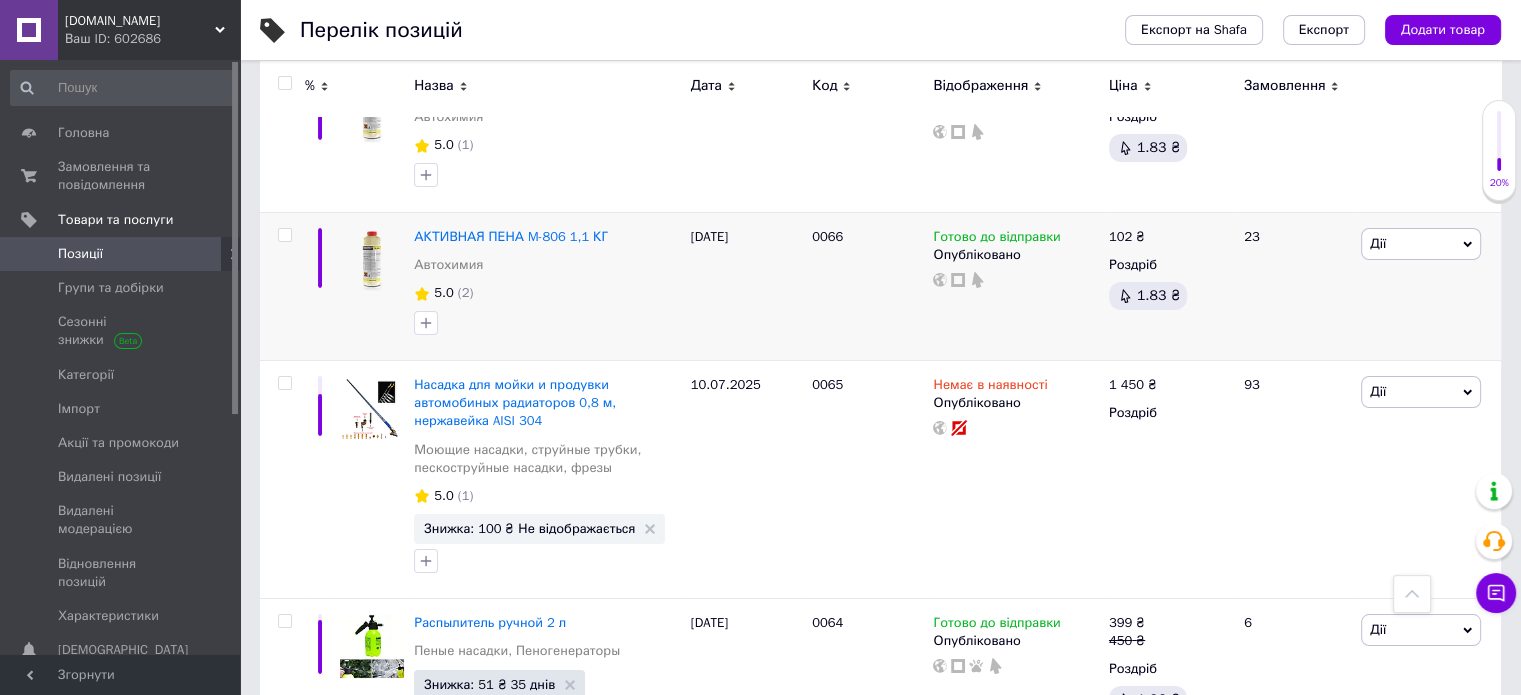 drag, startPoint x: 1520, startPoint y: 293, endPoint x: 952, endPoint y: 275, distance: 568.28516 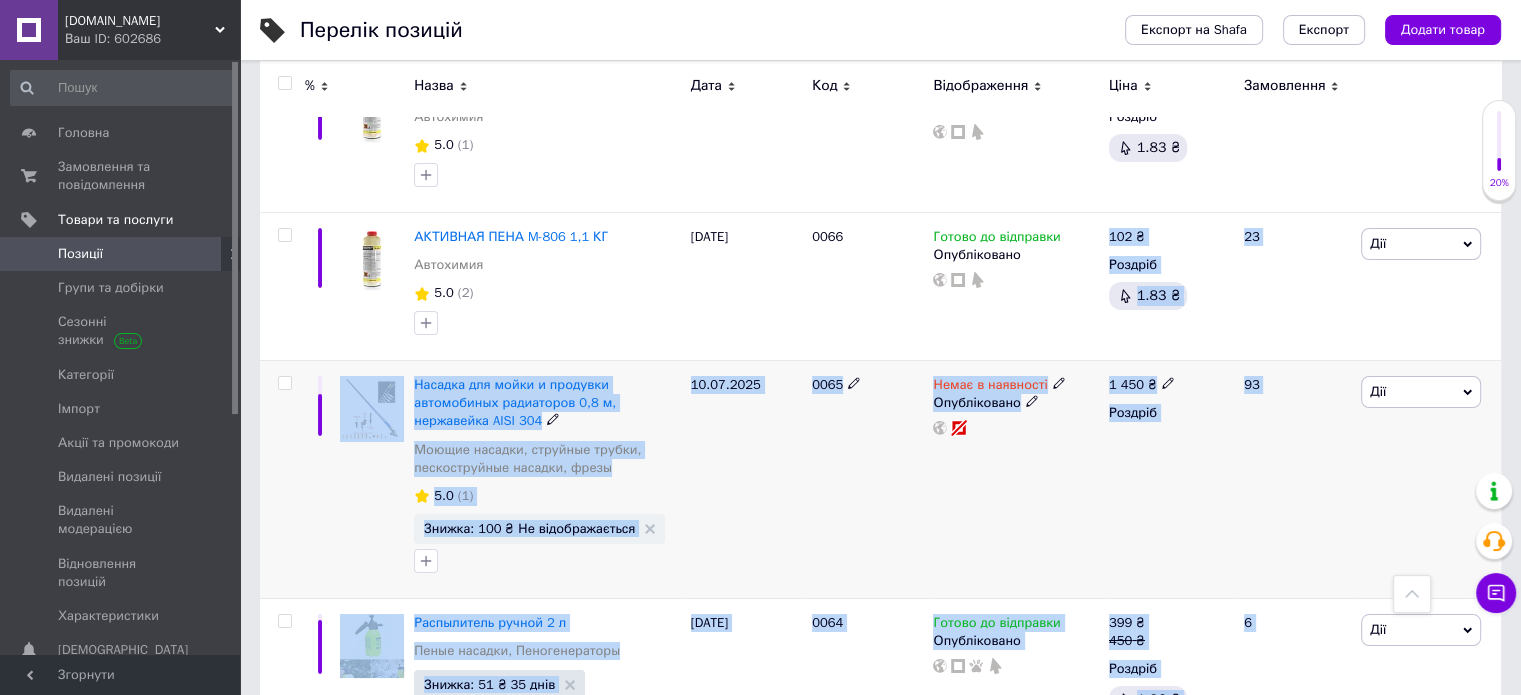 click on "0065" at bounding box center (867, 480) 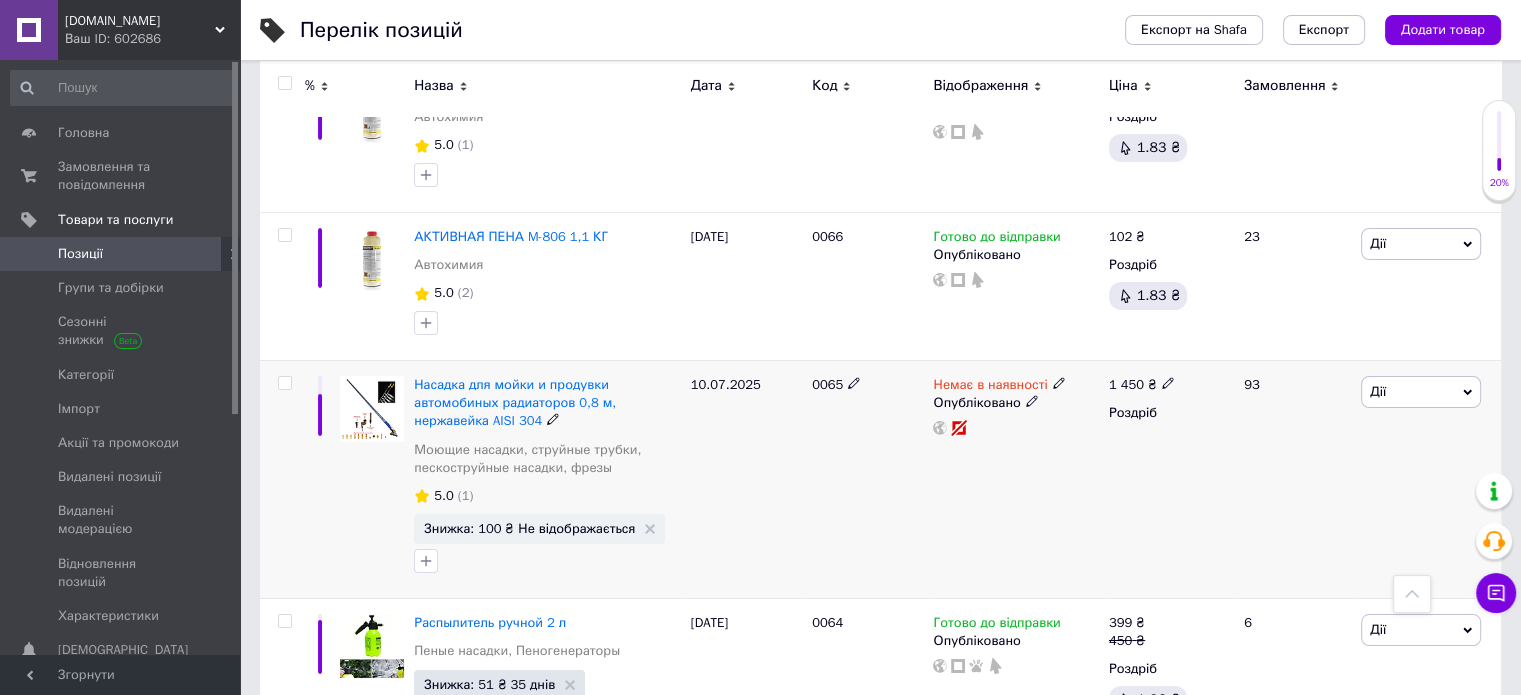click 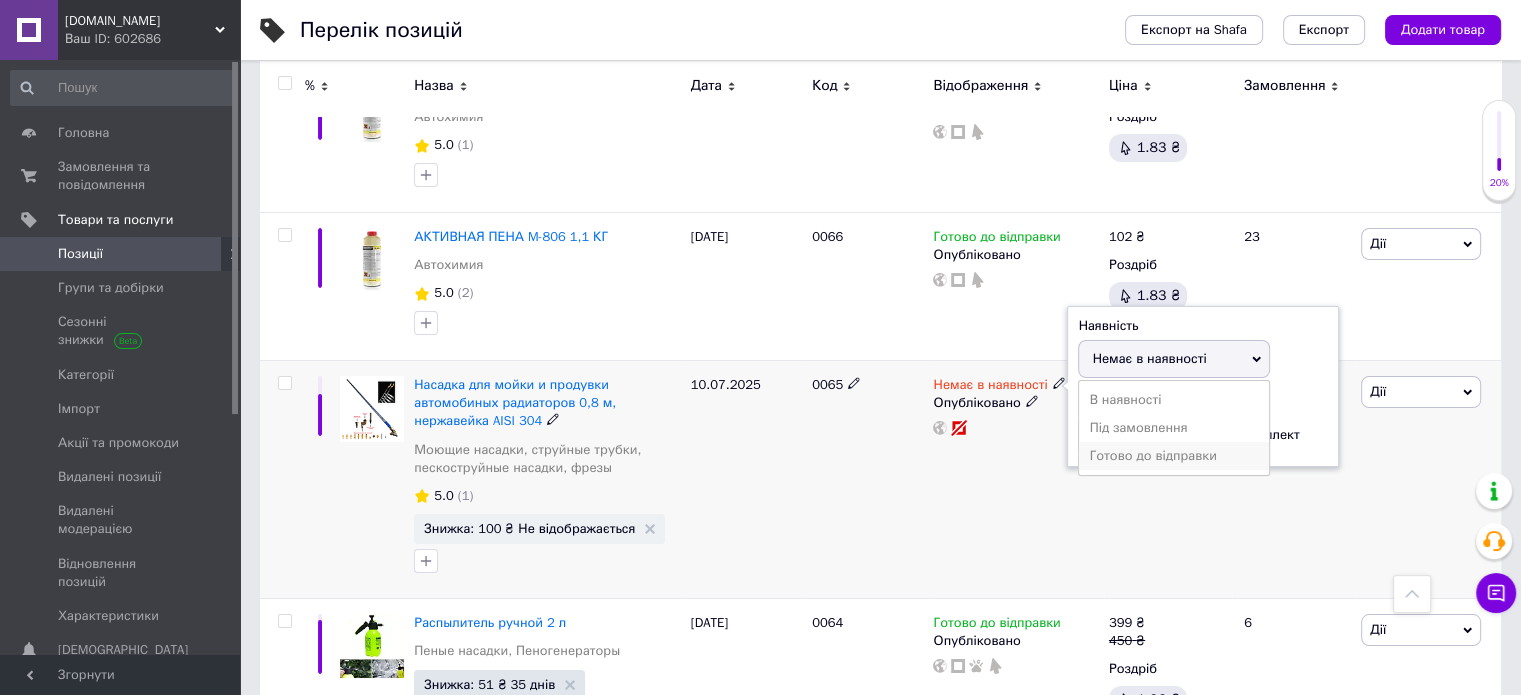 click on "Готово до відправки" at bounding box center [1174, 456] 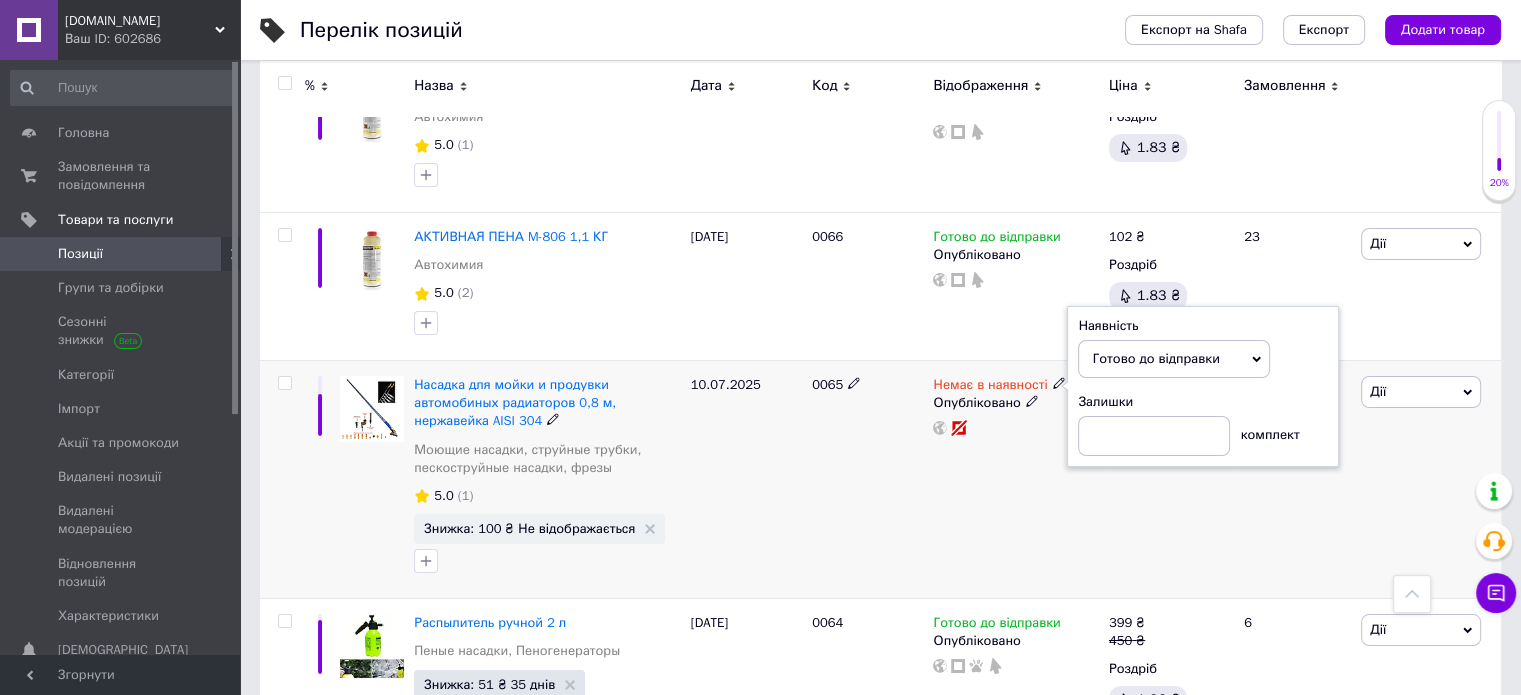 click on "0065" at bounding box center [867, 480] 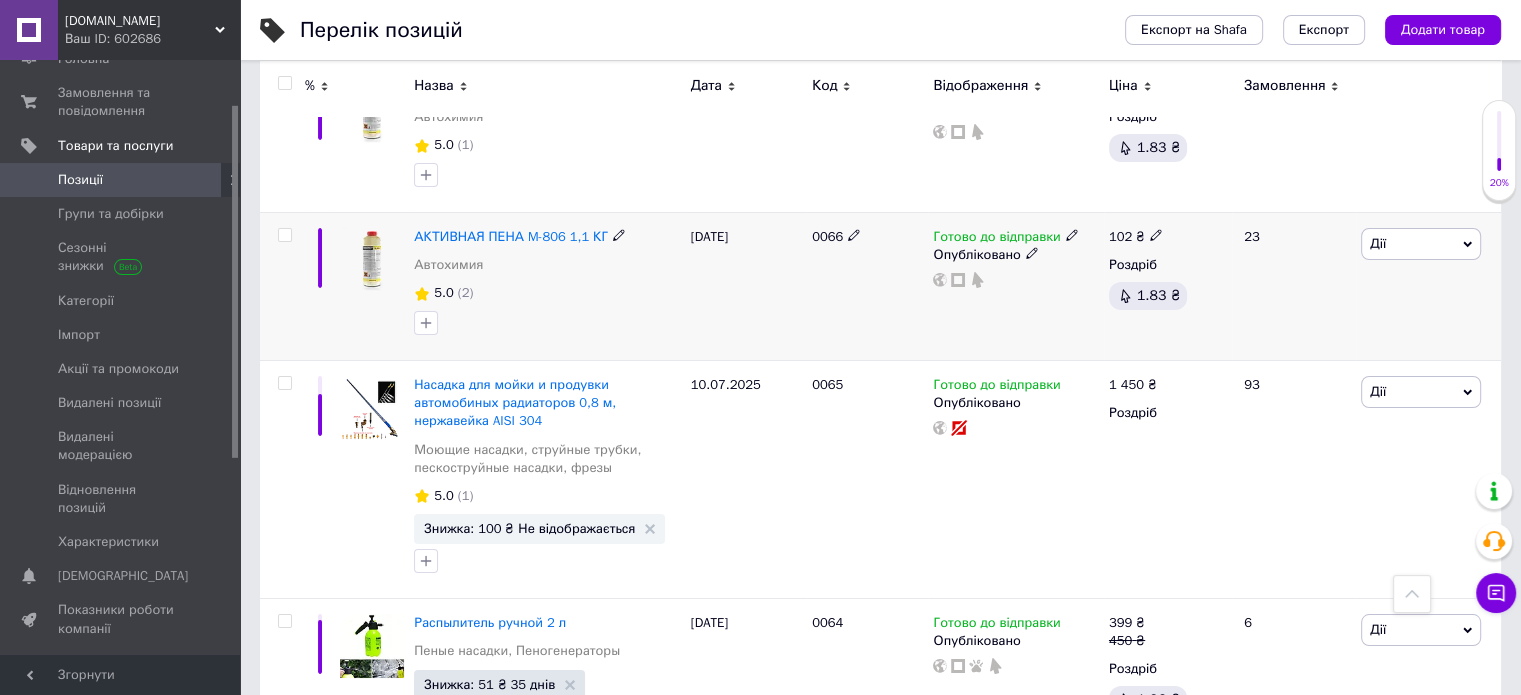 scroll, scrollTop: 0, scrollLeft: 0, axis: both 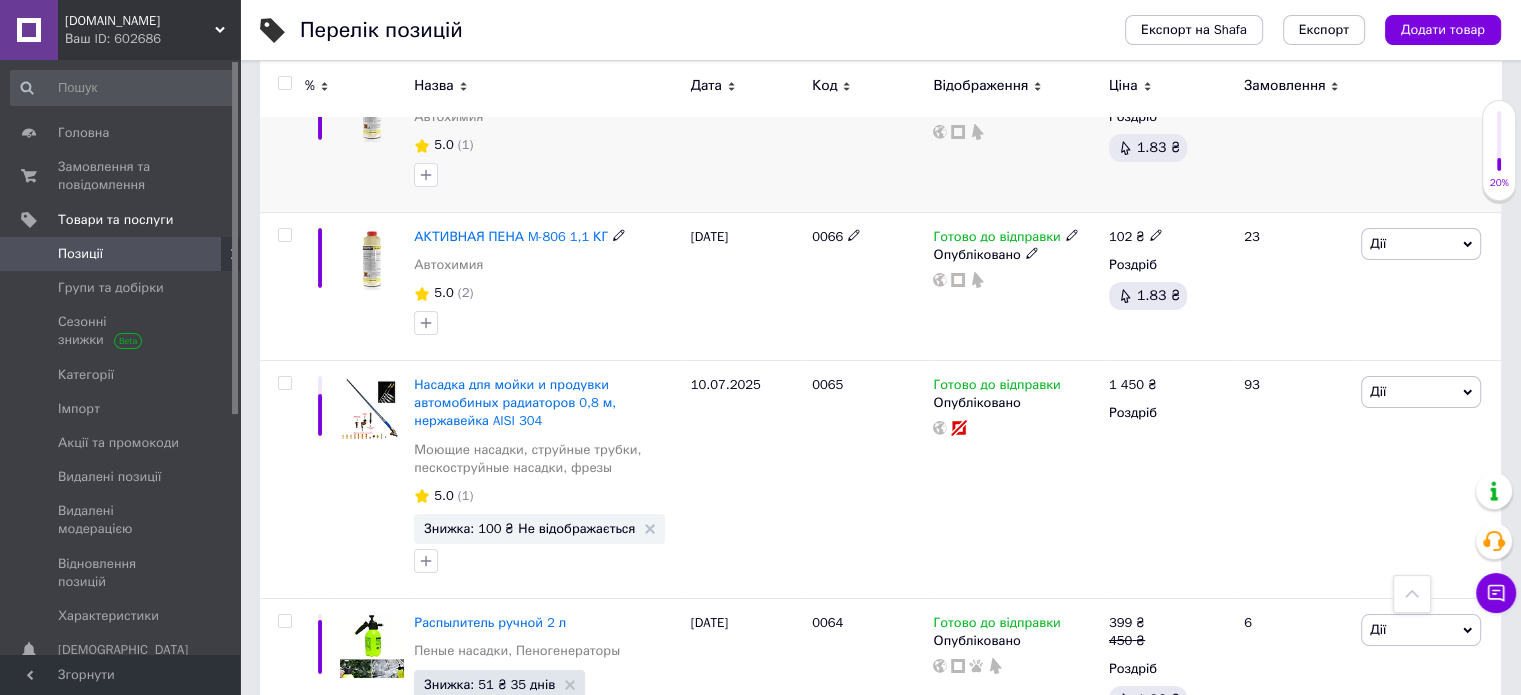 drag, startPoint x: 235, startPoint y: 282, endPoint x: 280, endPoint y: 181, distance: 110.57124 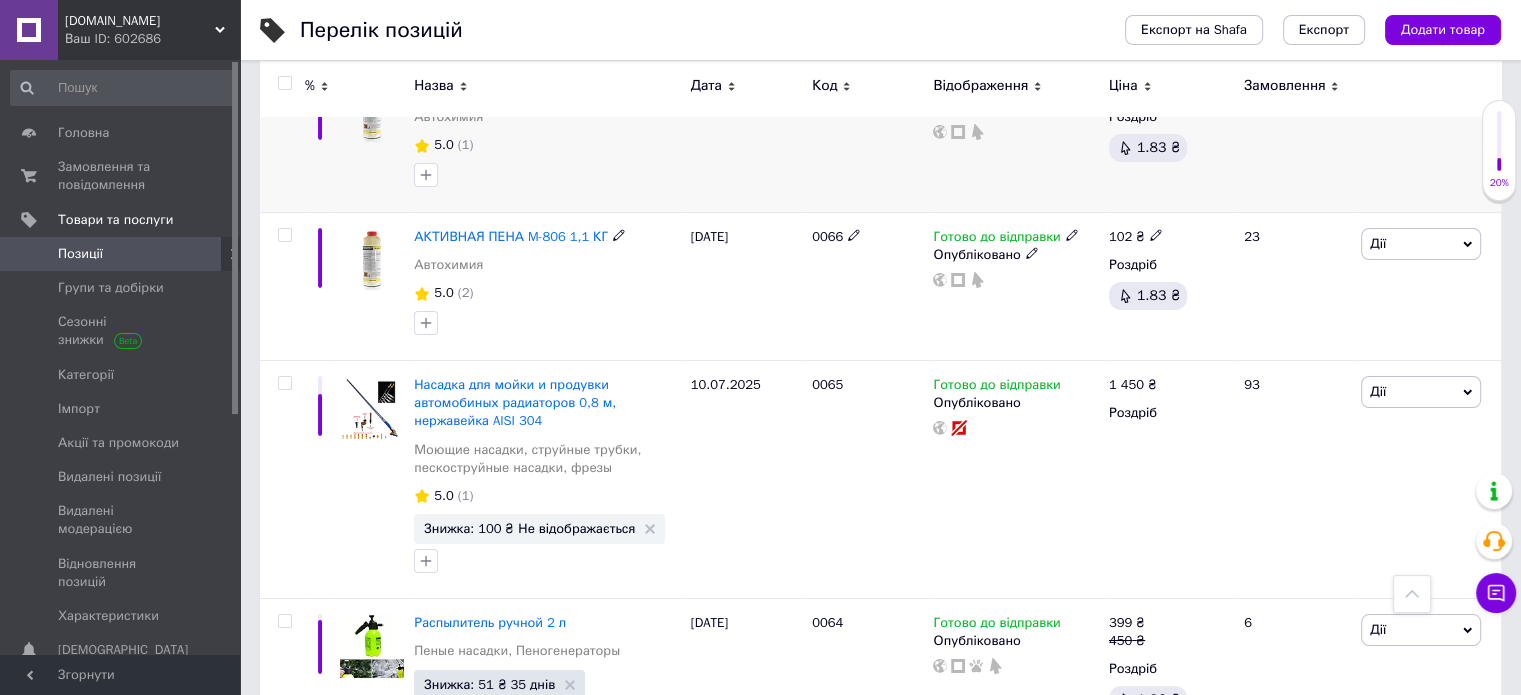 click on "[DOMAIN_NAME] Ваш ID: 602686 Сайт [DOMAIN_NAME] Кабінет покупця Перевірити стан системи Сторінка на порталі Довідка Вийти Головна Замовлення та повідомлення 0 0 Товари та послуги Позиції Групи та добірки Сезонні знижки Категорії Імпорт Акції та промокоди Видалені позиції Видалені модерацією Відновлення позицій Характеристики Сповіщення 0 0 Показники роботи компанії Відгуки Покупці Каталог ProSale Аналітика Інструменти веб-майстра та SEO Управління сайтом Гаманець компанії [PERSON_NAME] Тарифи та рахунки Prom мікс 1 000 Згорнути
Перелік позицій Експорт" at bounding box center (760, 1932) 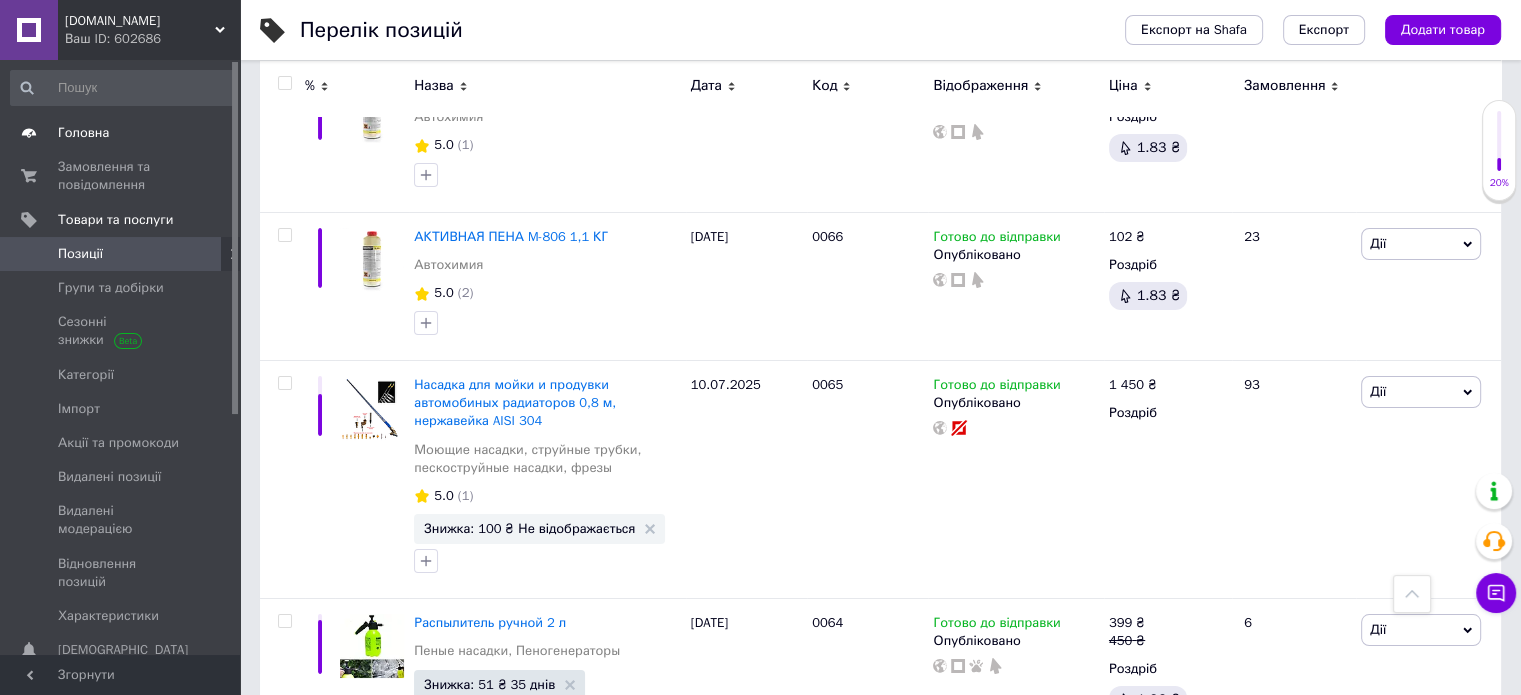click on "Головна" at bounding box center (83, 133) 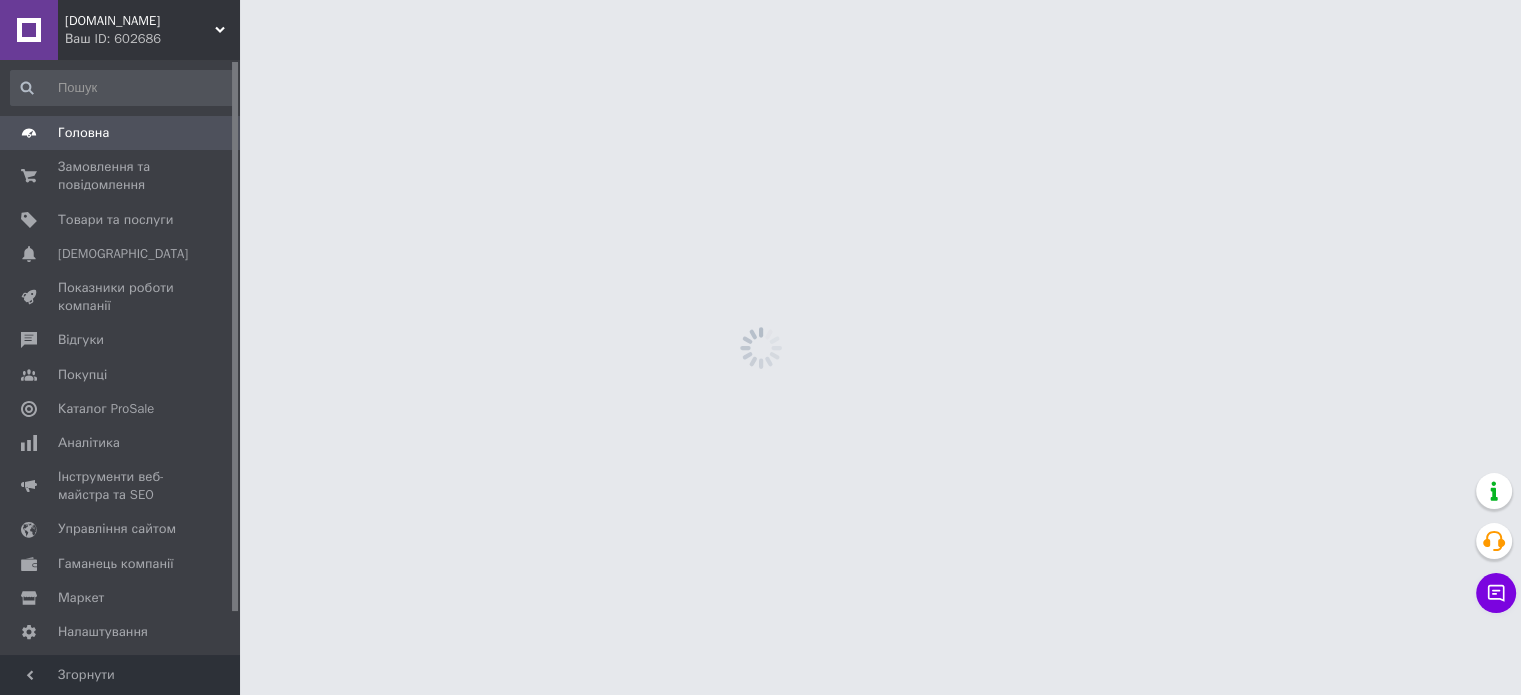 scroll, scrollTop: 0, scrollLeft: 0, axis: both 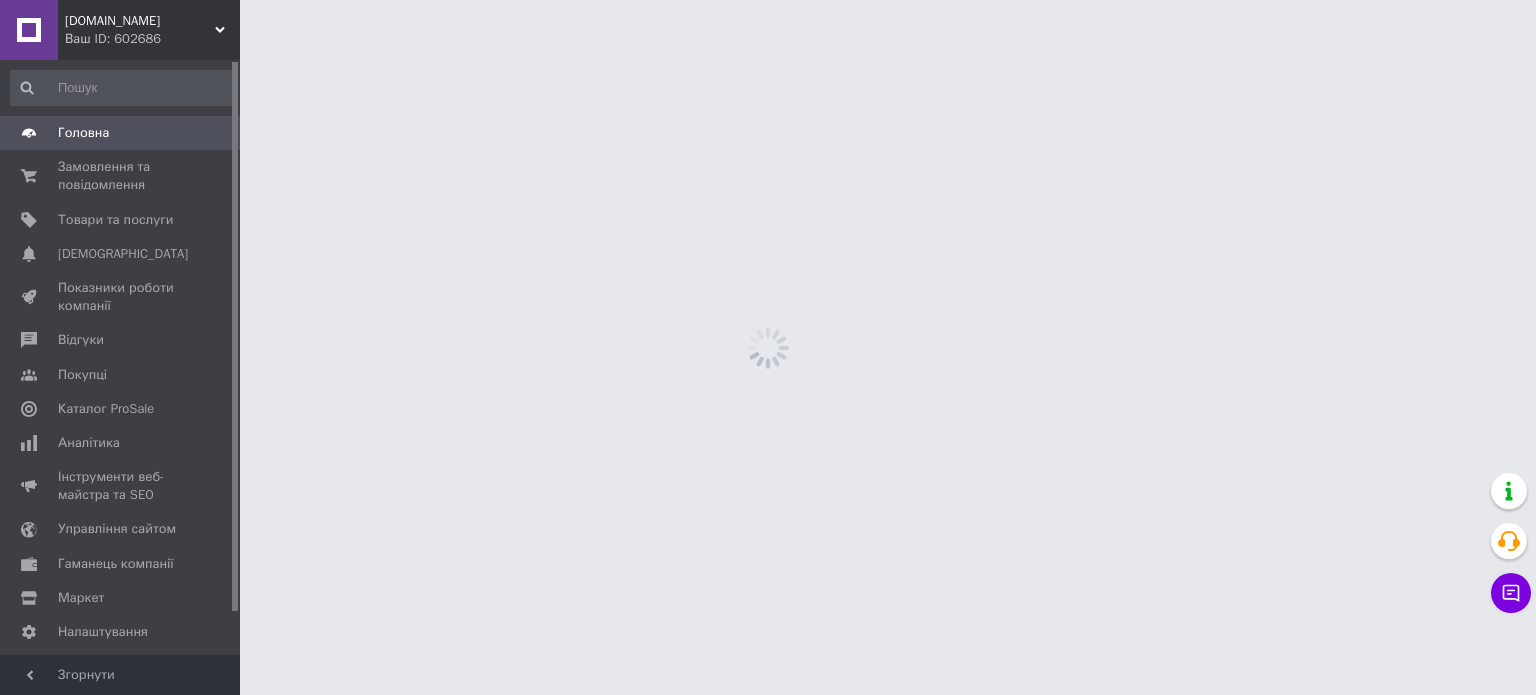 click on "Головна" at bounding box center (83, 133) 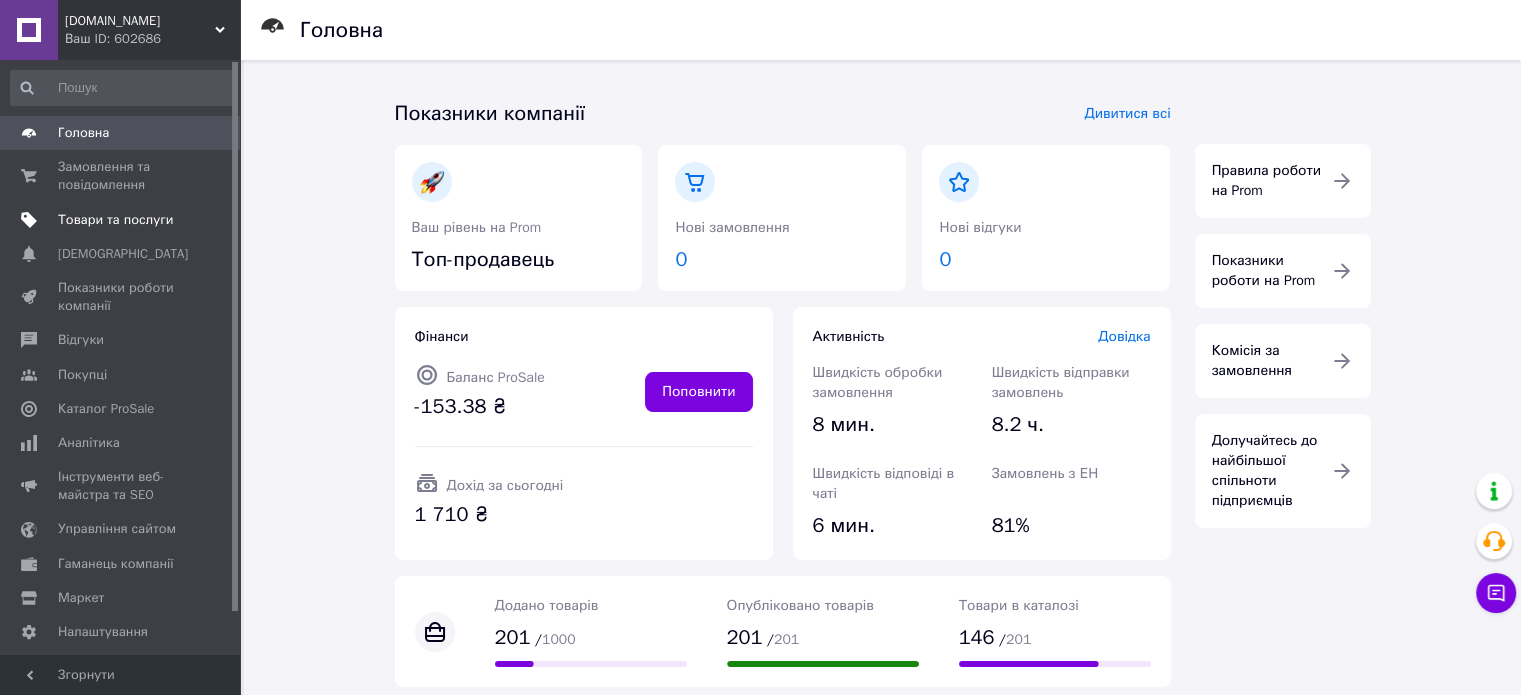 click on "Товари та послуги" at bounding box center (115, 220) 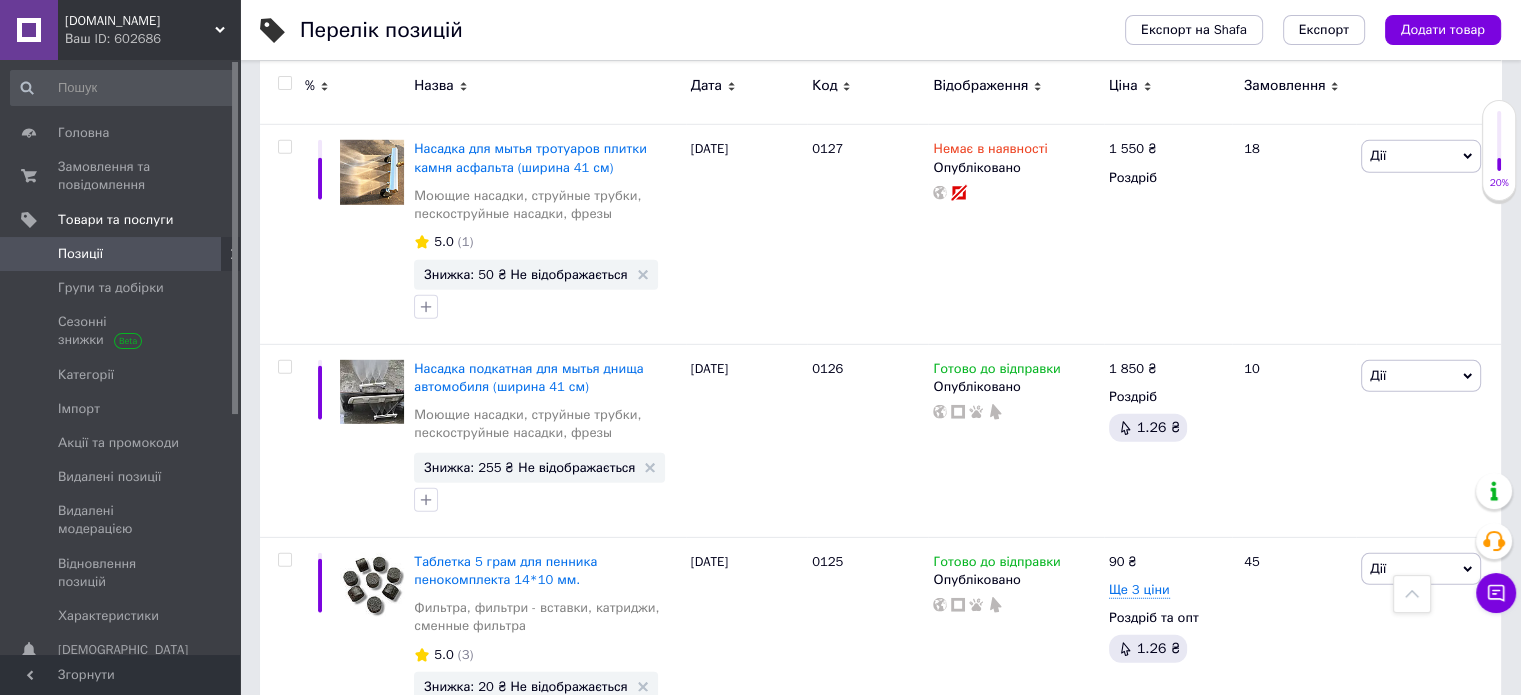 scroll, scrollTop: 13518, scrollLeft: 0, axis: vertical 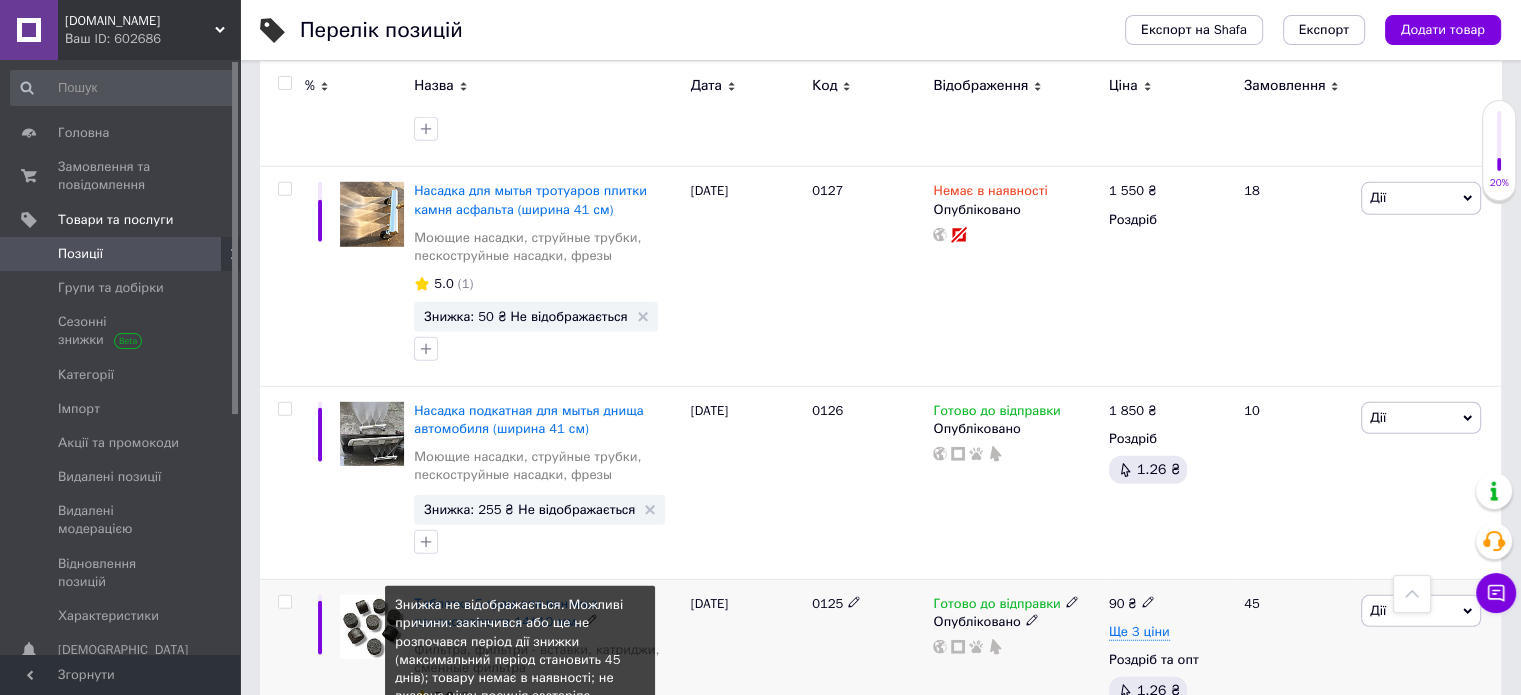 click on "Знижка: 20 ₴ Не відображається" at bounding box center [525, 728] 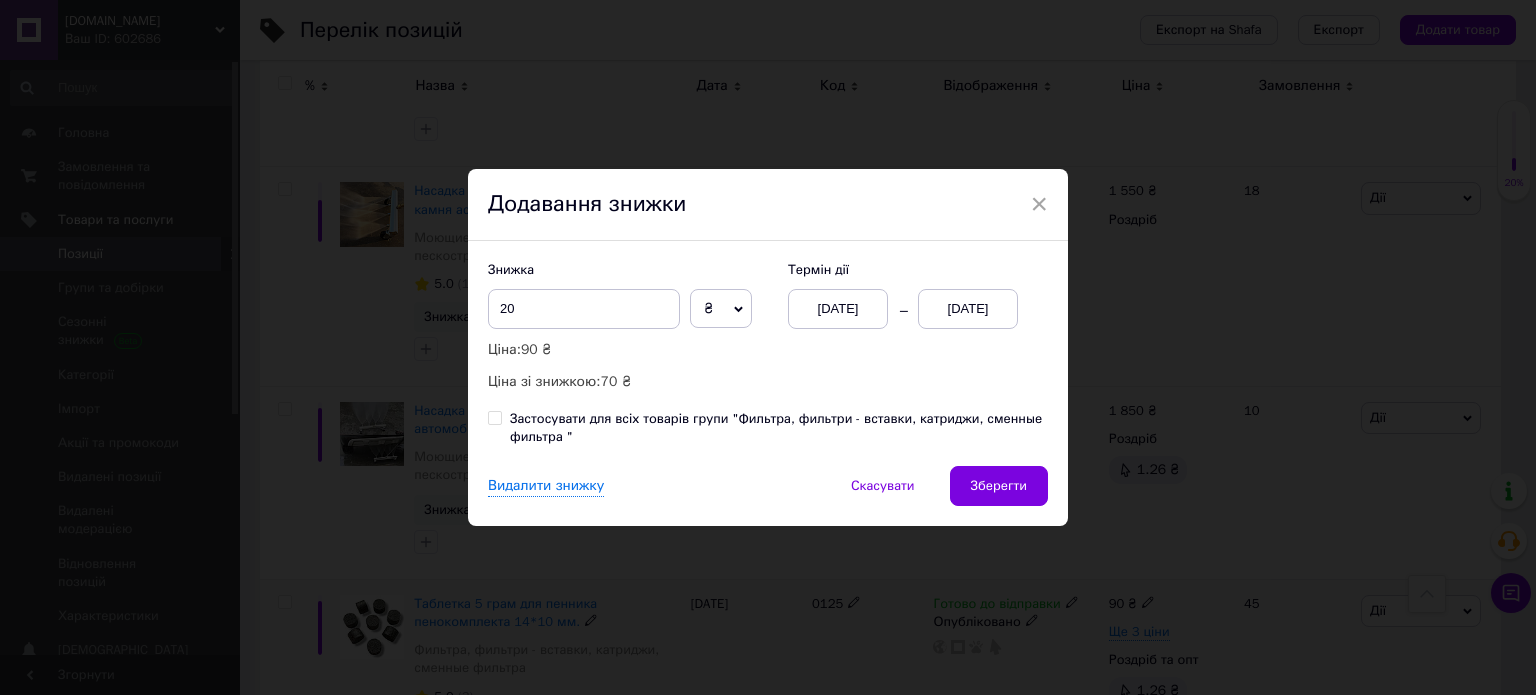 click on "[DATE]" at bounding box center (968, 309) 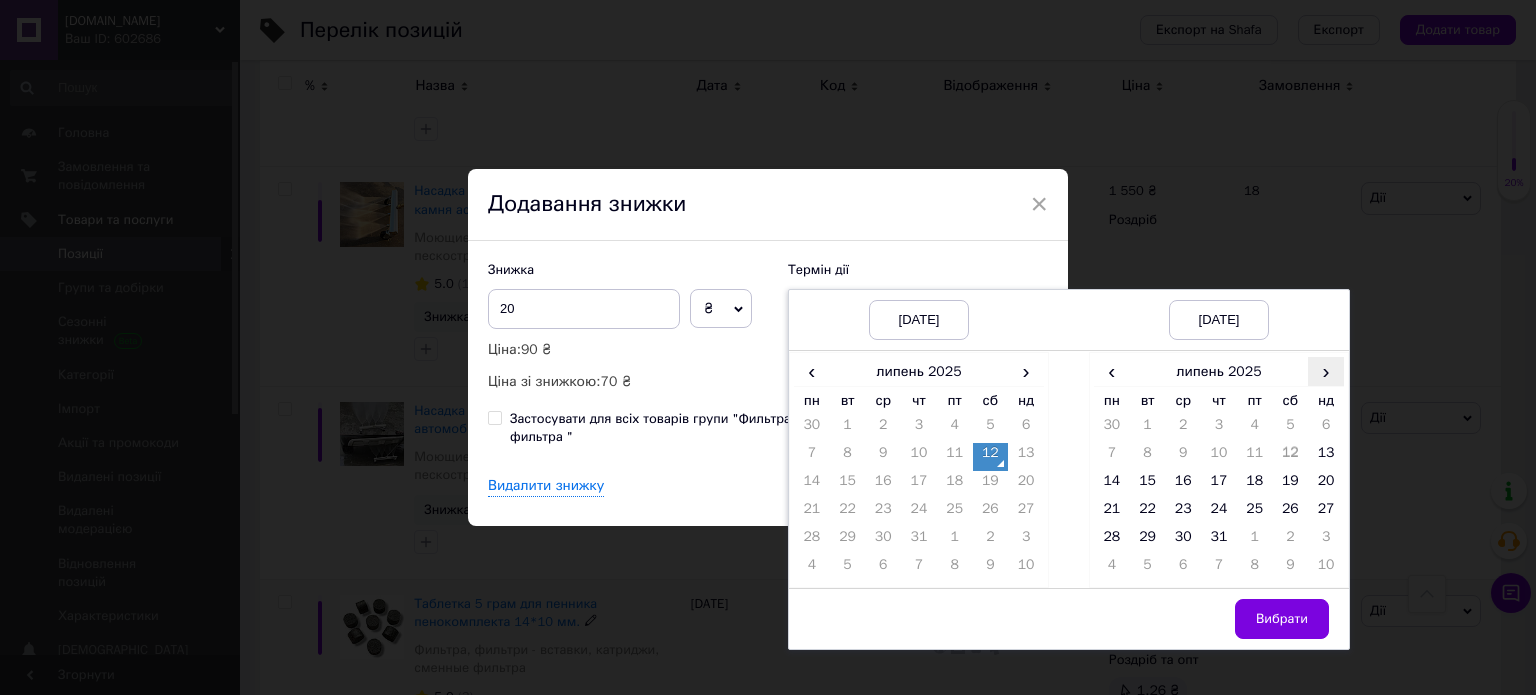 click on "›" at bounding box center [1326, 371] 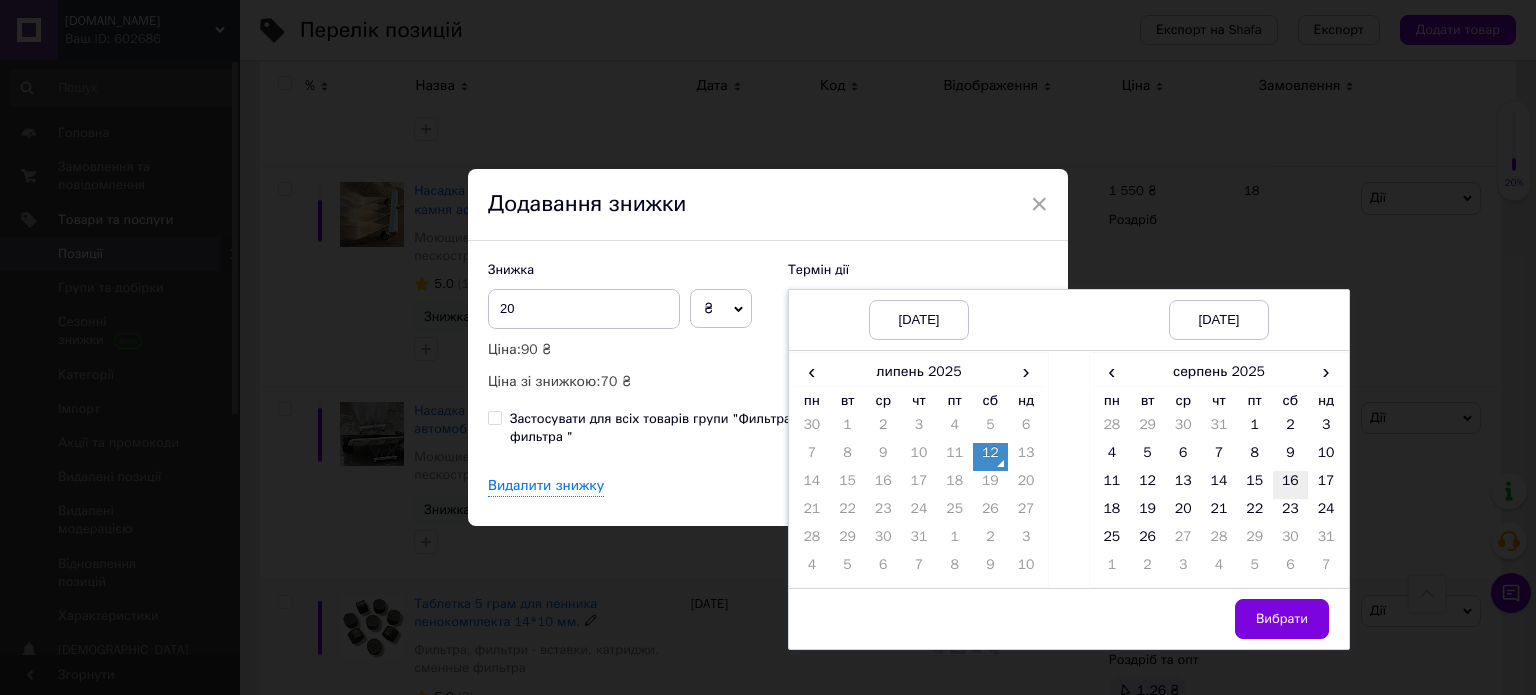 click on "16" at bounding box center (1291, 485) 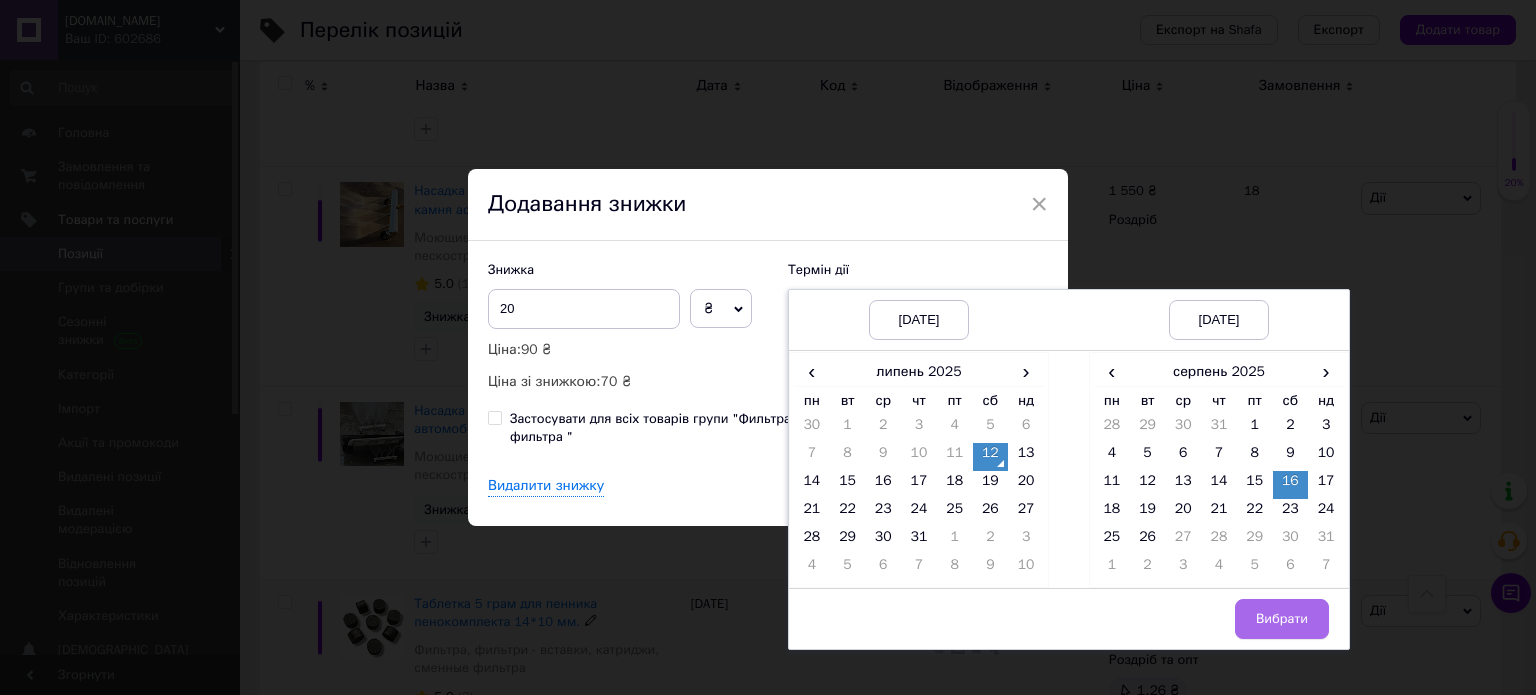 click on "Вибрати" at bounding box center (1282, 619) 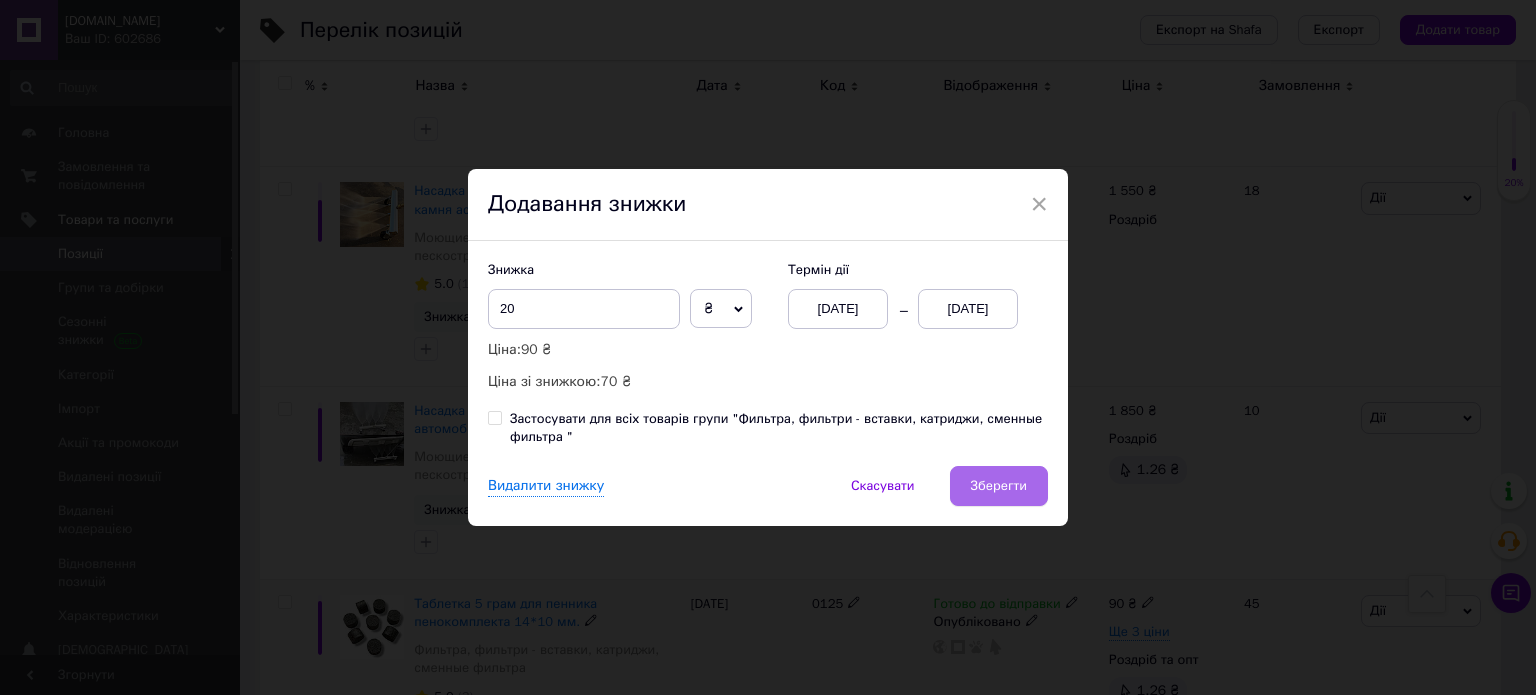 click on "Зберегти" at bounding box center [999, 486] 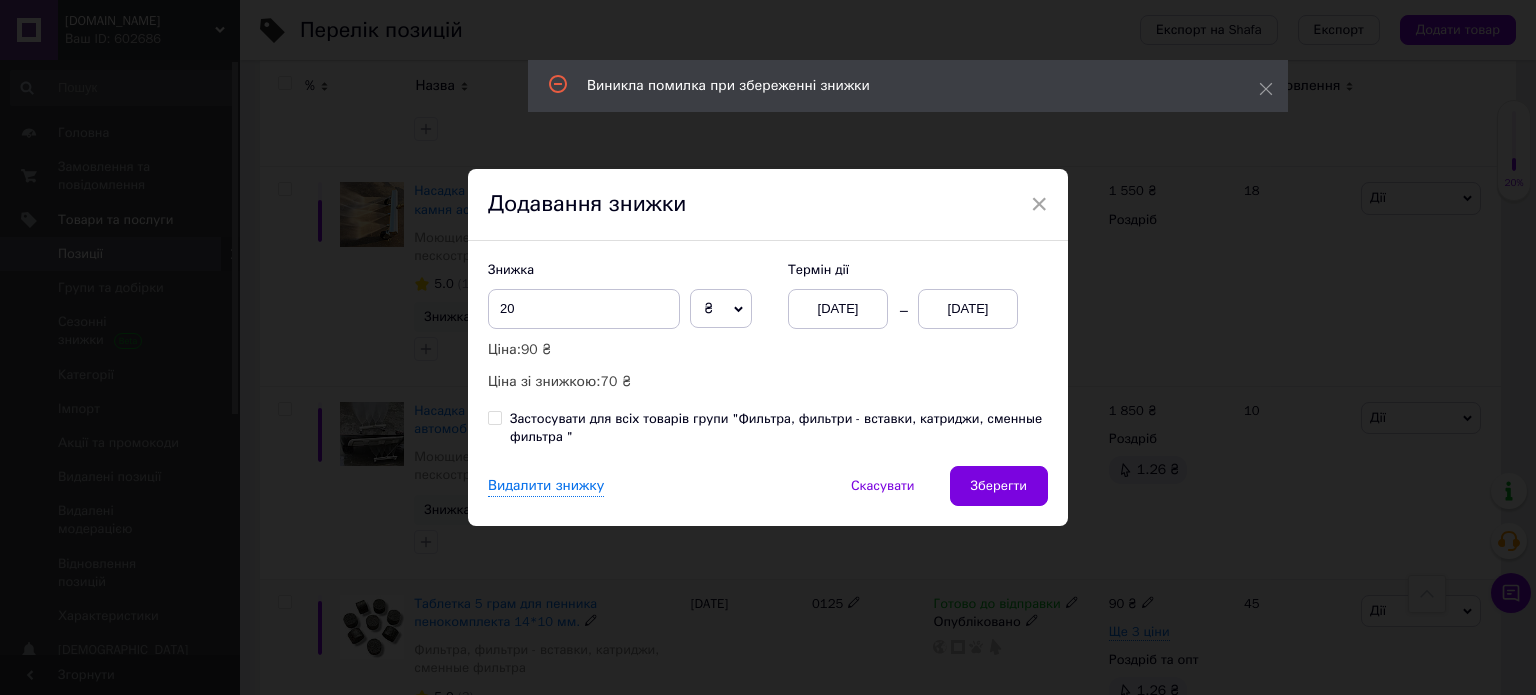 click on "× Додавання знижки Знижка 20 ₴ % Ціна:  90   ₴ Ціна зі знижкою:  70   ₴ Термін дії [DATE] [DATE] Застосувати для всіх товарів групи "Фильтра, фильтри - вставки, катриджи, сменные фильтра " Видалити знижку   Скасувати   Зберегти" at bounding box center [768, 347] 